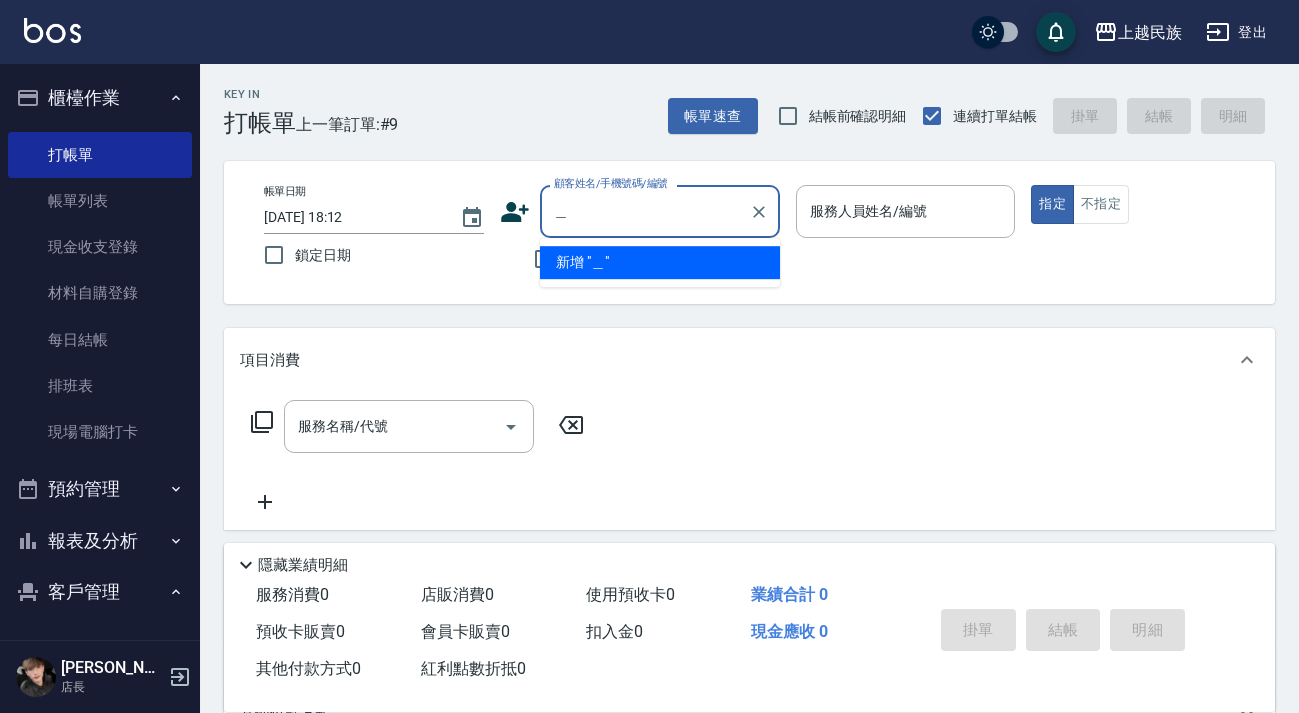 scroll, scrollTop: 0, scrollLeft: 0, axis: both 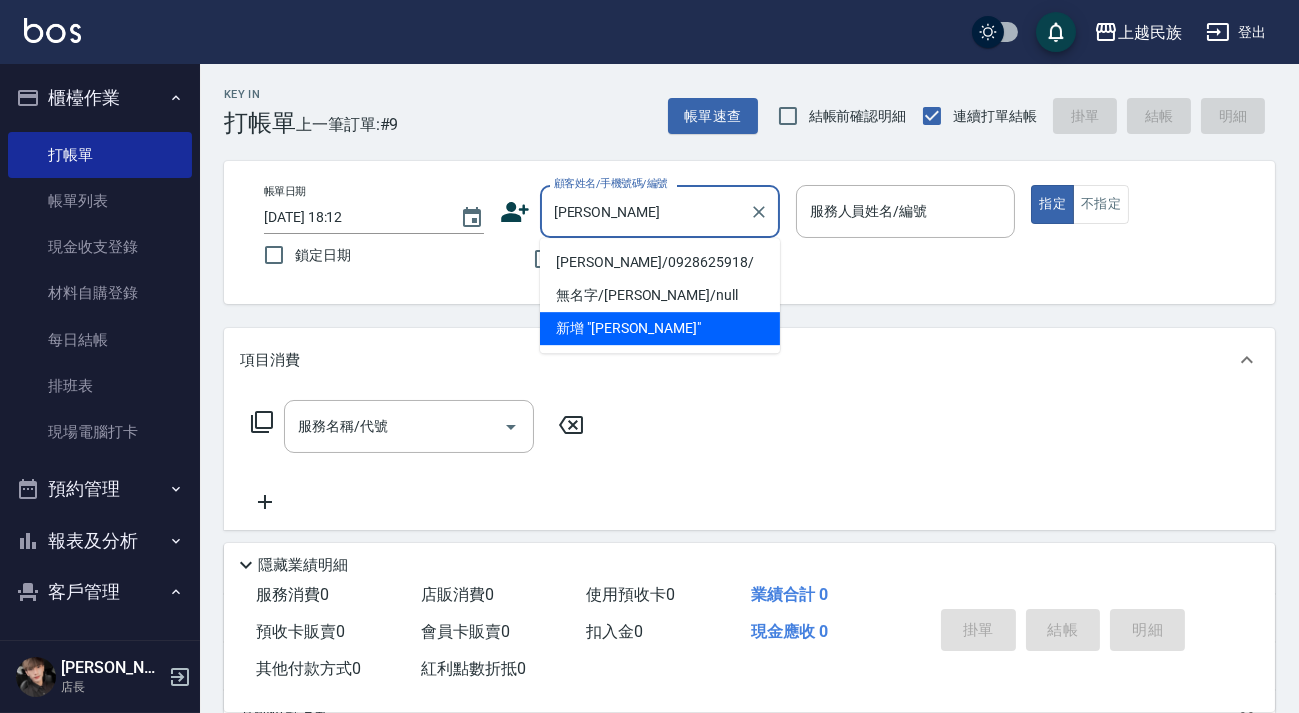 click on "[PERSON_NAME]/0928625918/" at bounding box center [660, 262] 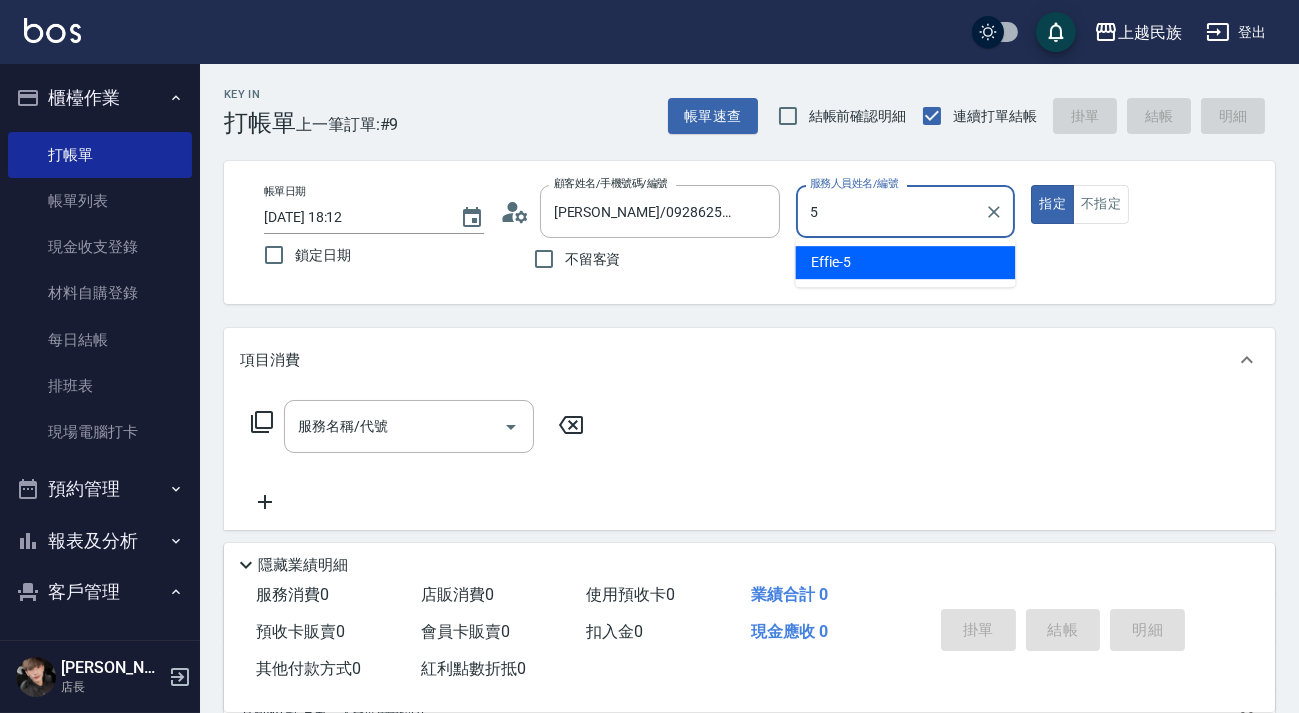 type on "Effie-5" 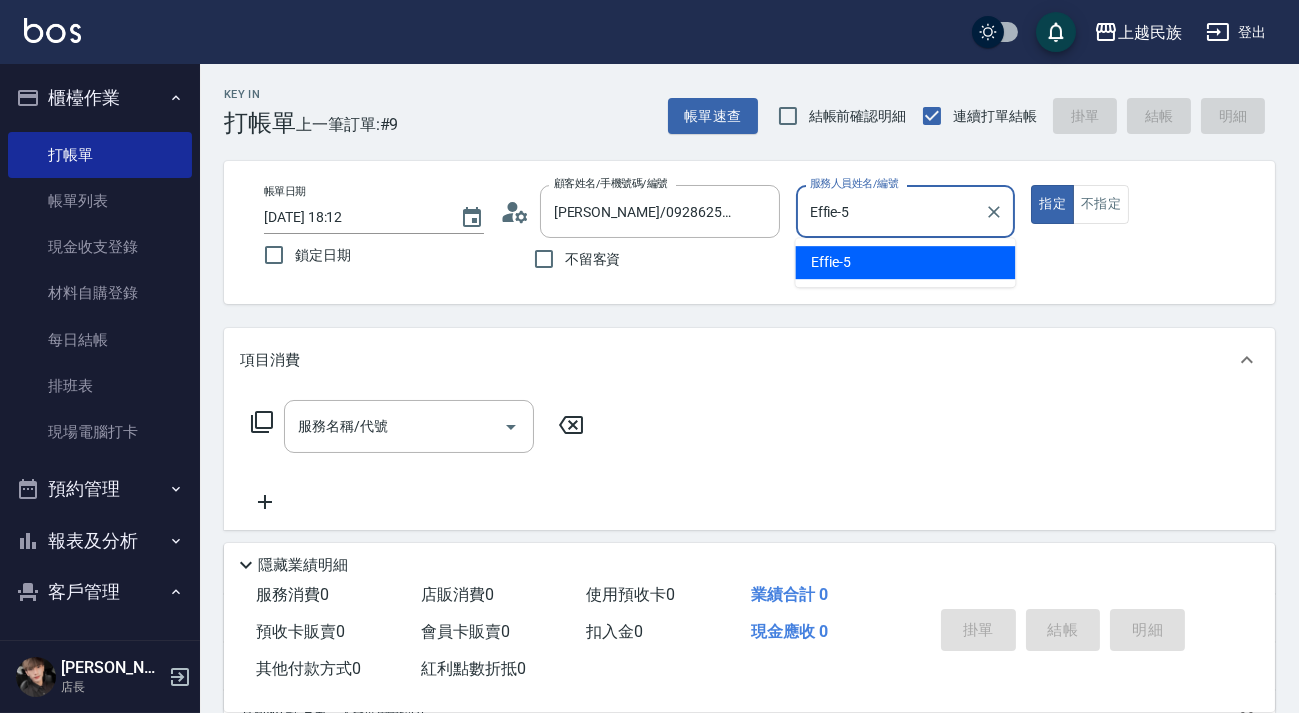 type on "true" 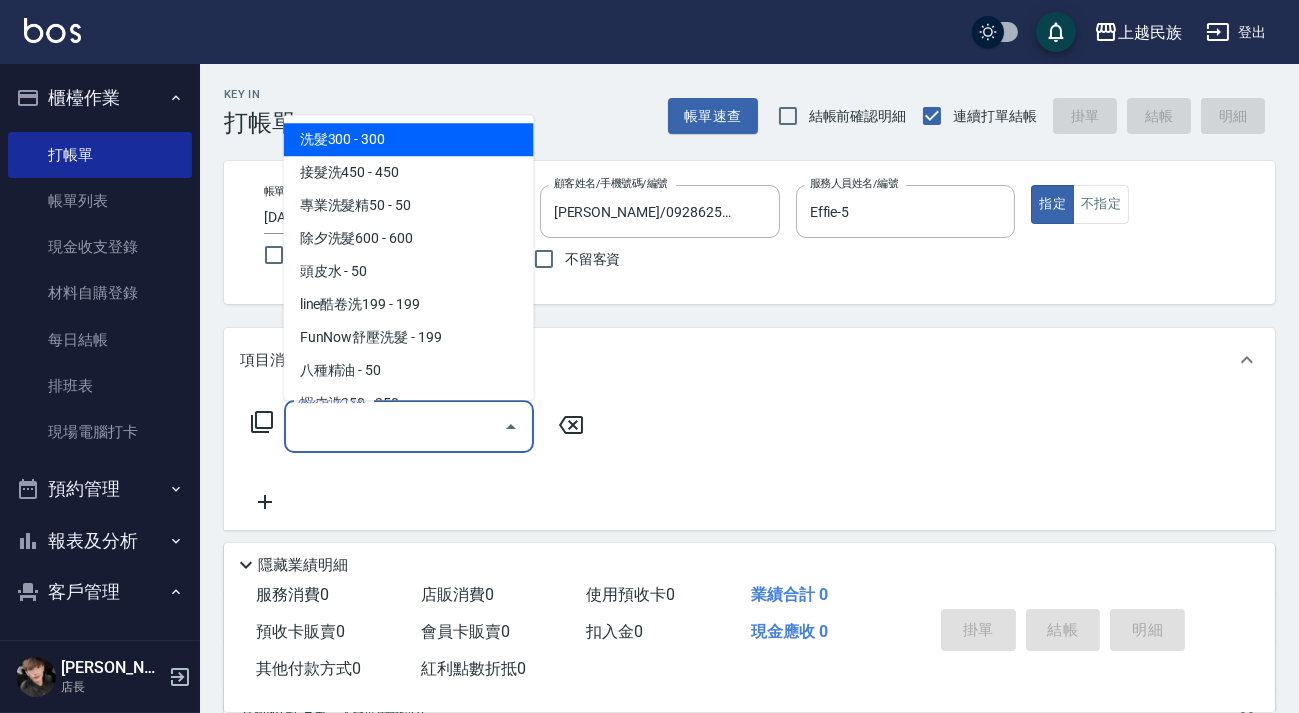 click on "服務名稱/代號" at bounding box center [394, 426] 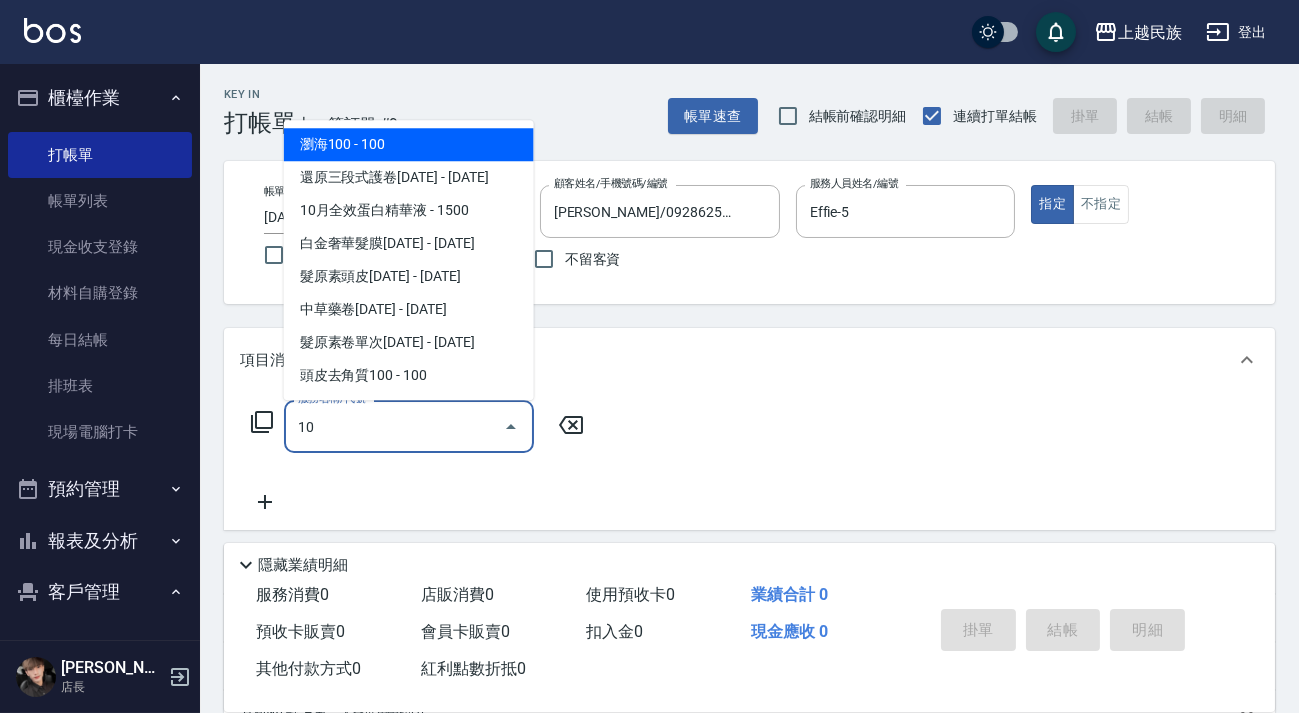 type on "101" 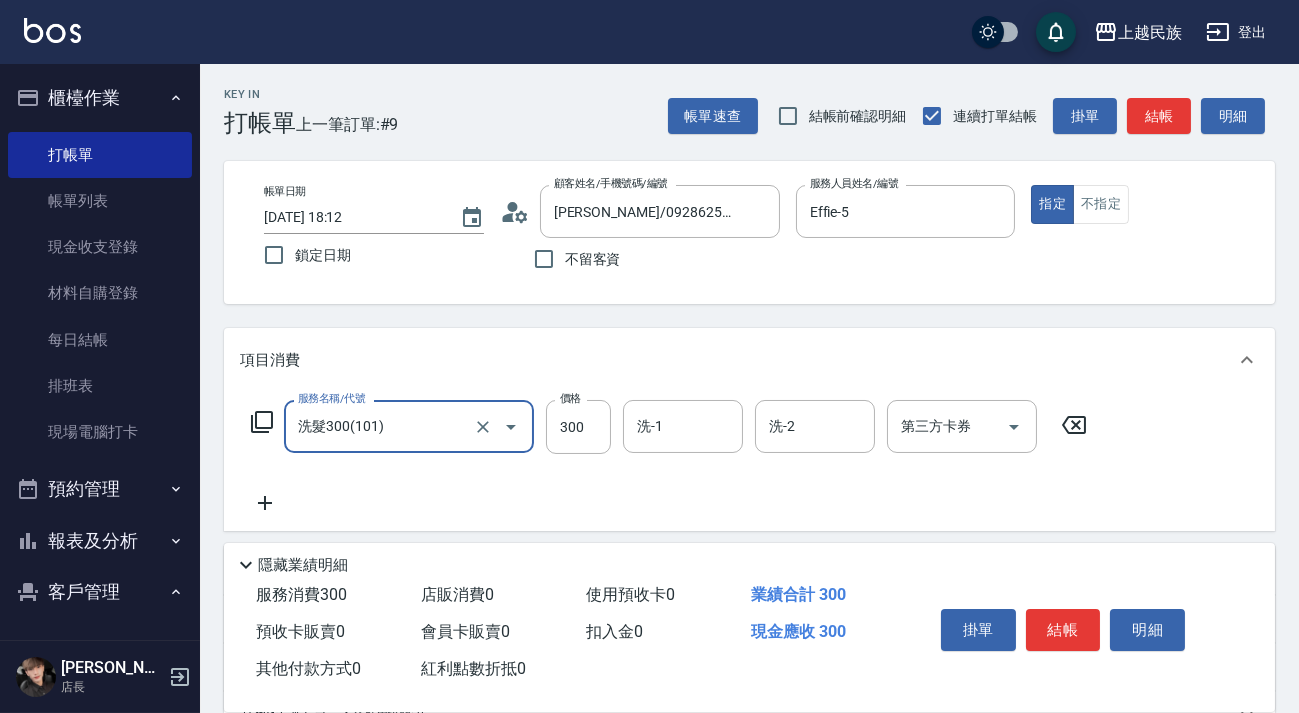 type on "洗髮300(101)" 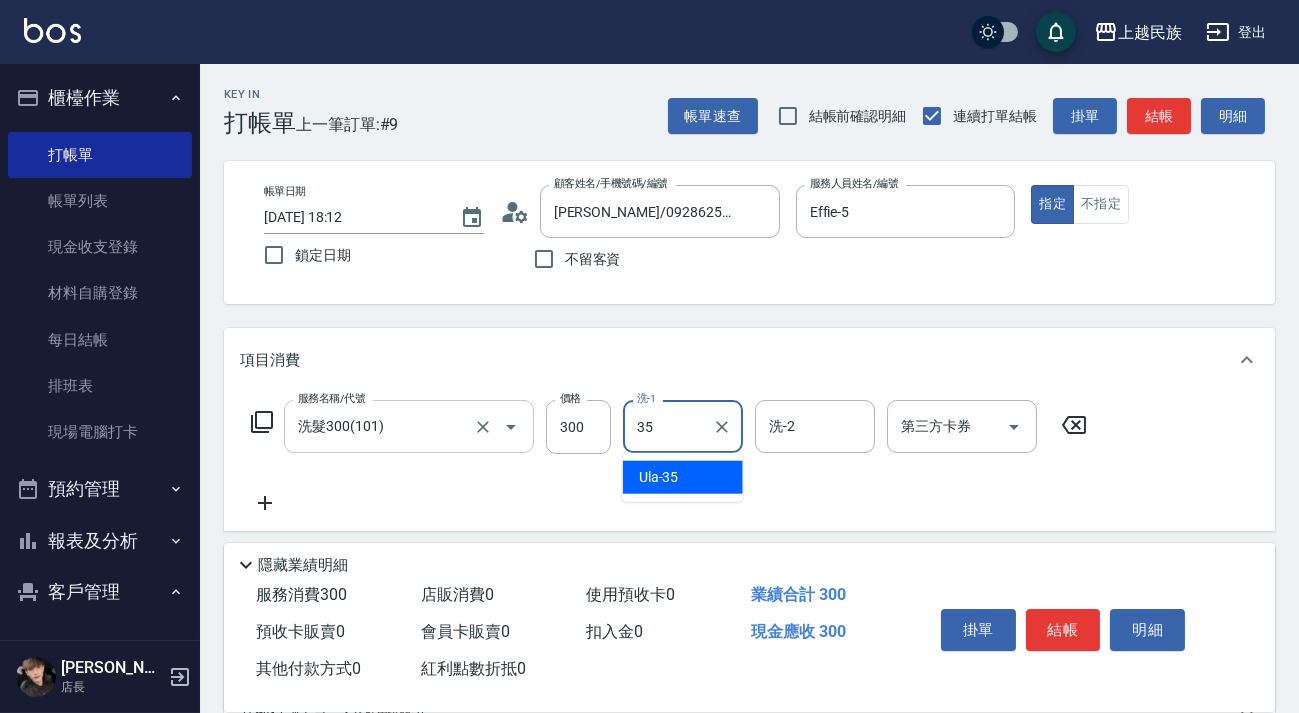 type on "Ula-35" 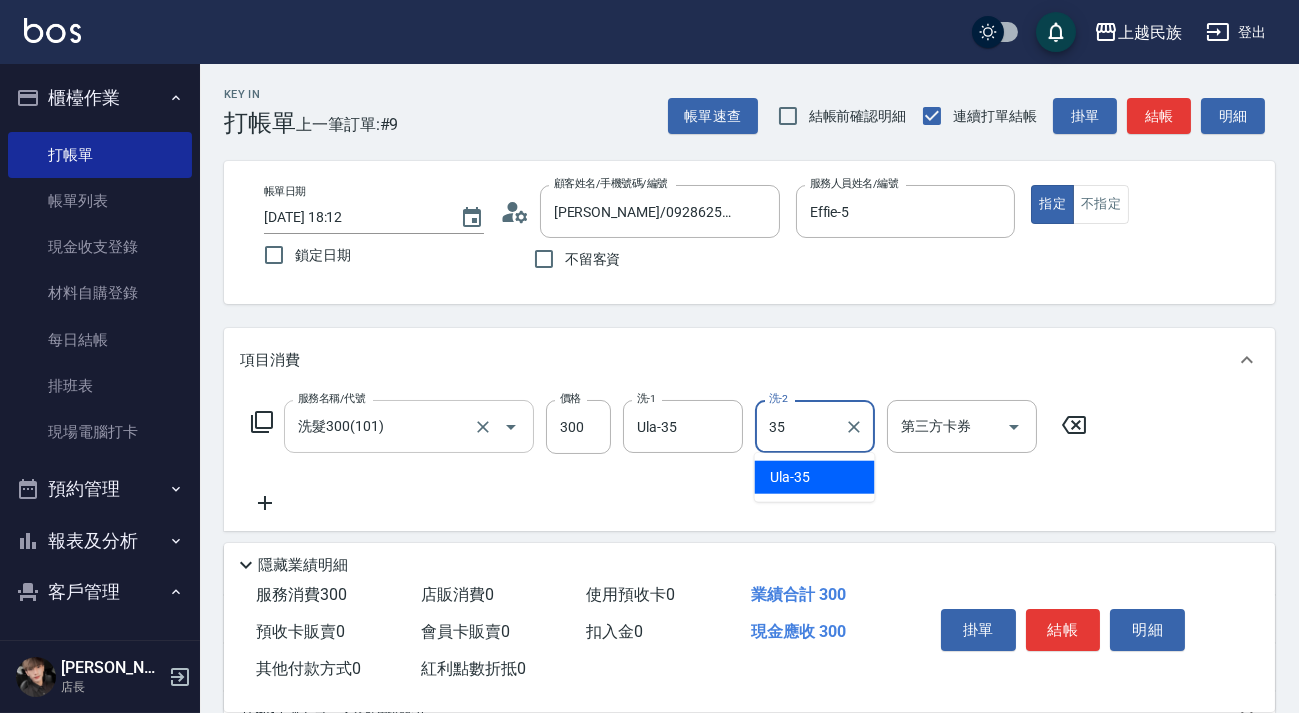 type on "Ula-35" 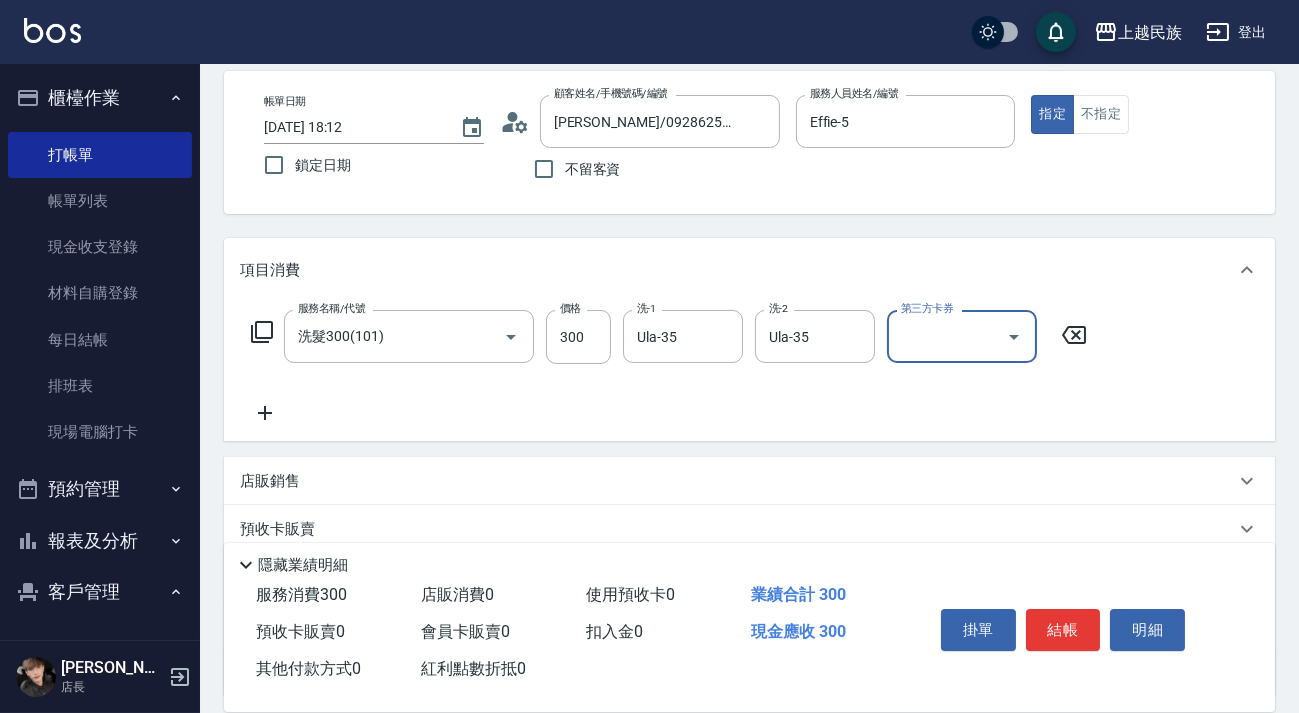 scroll, scrollTop: 262, scrollLeft: 0, axis: vertical 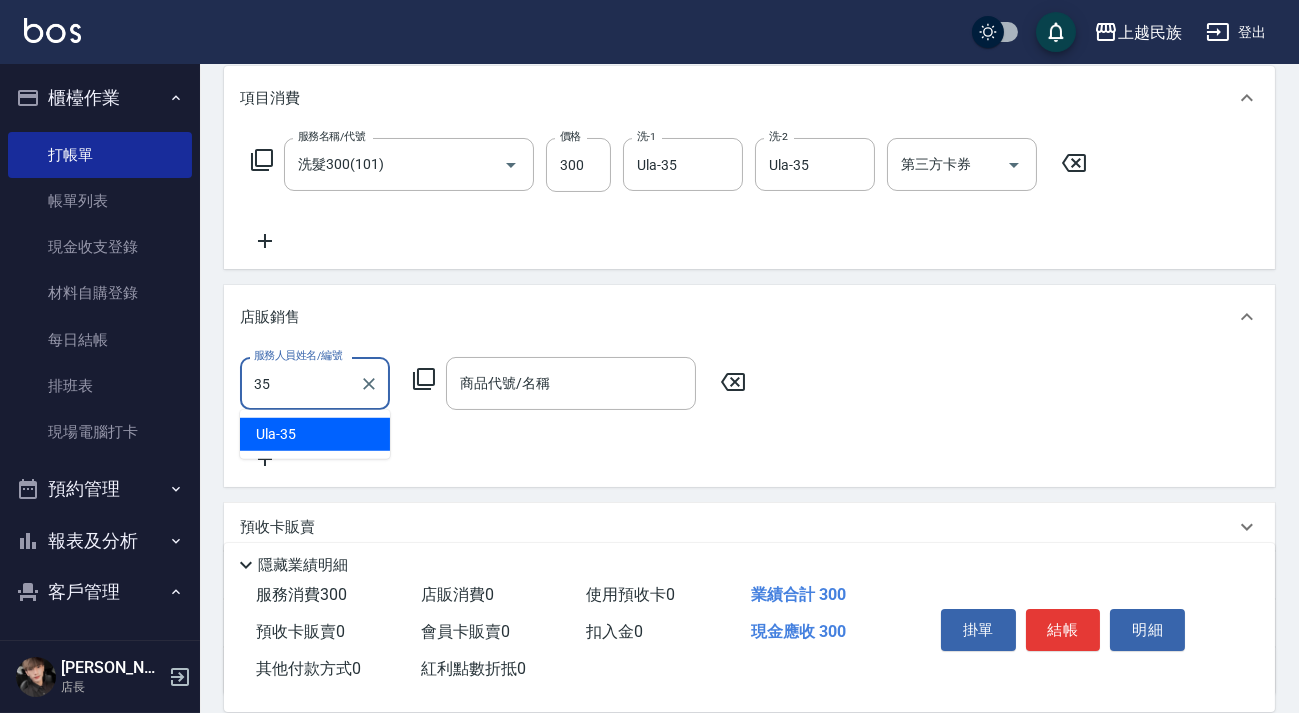 type on "Ula-35" 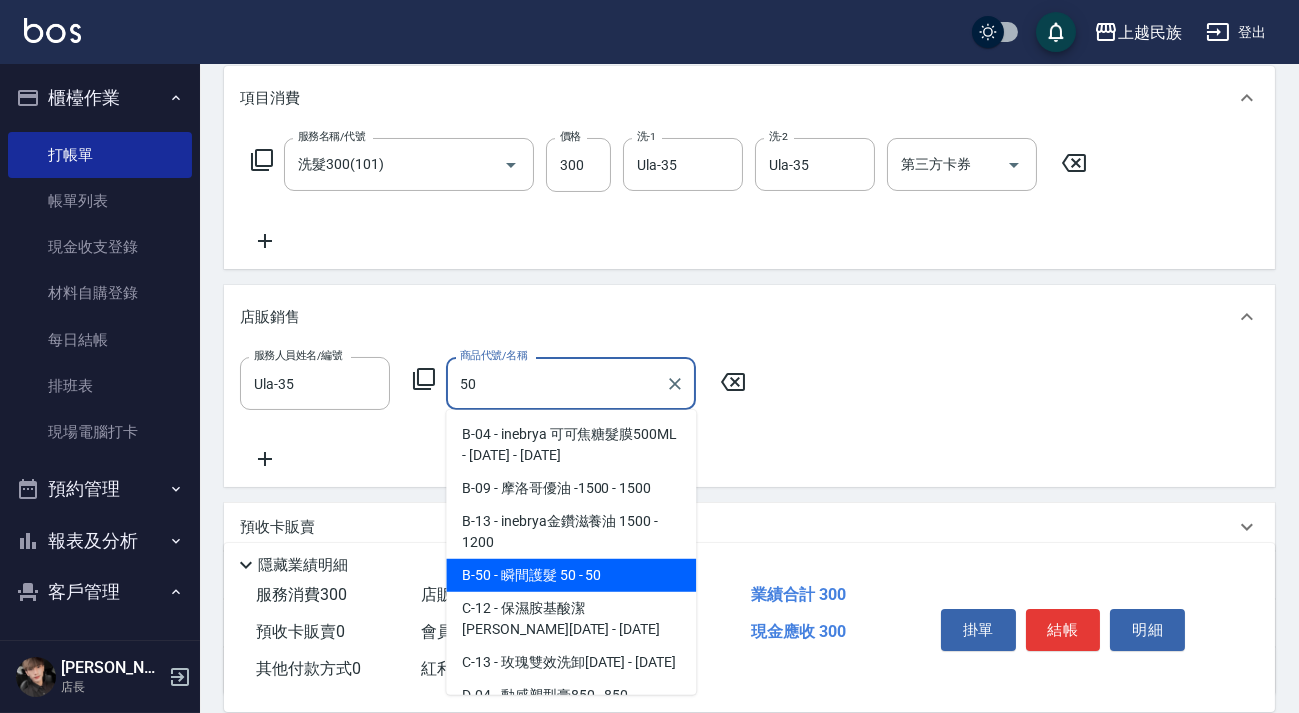 drag, startPoint x: 561, startPoint y: 592, endPoint x: 562, endPoint y: 579, distance: 13.038404 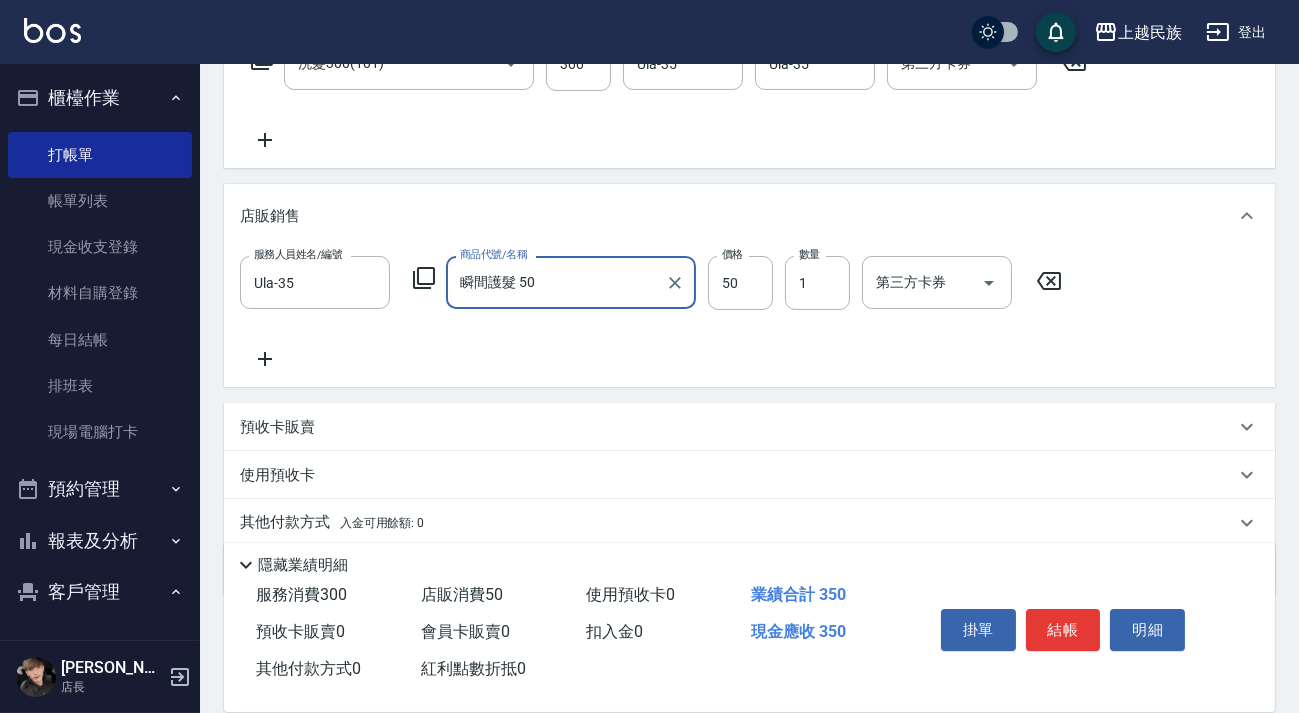scroll, scrollTop: 433, scrollLeft: 0, axis: vertical 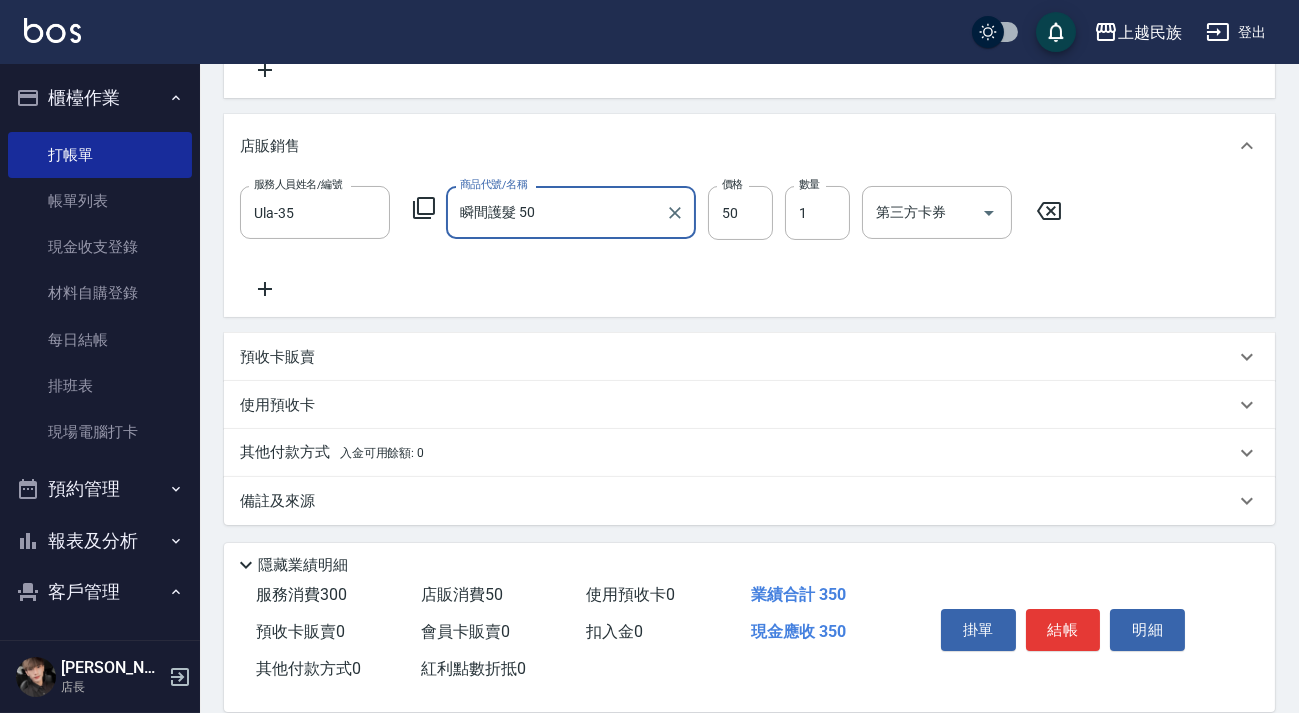 type on "瞬間護髮 50" 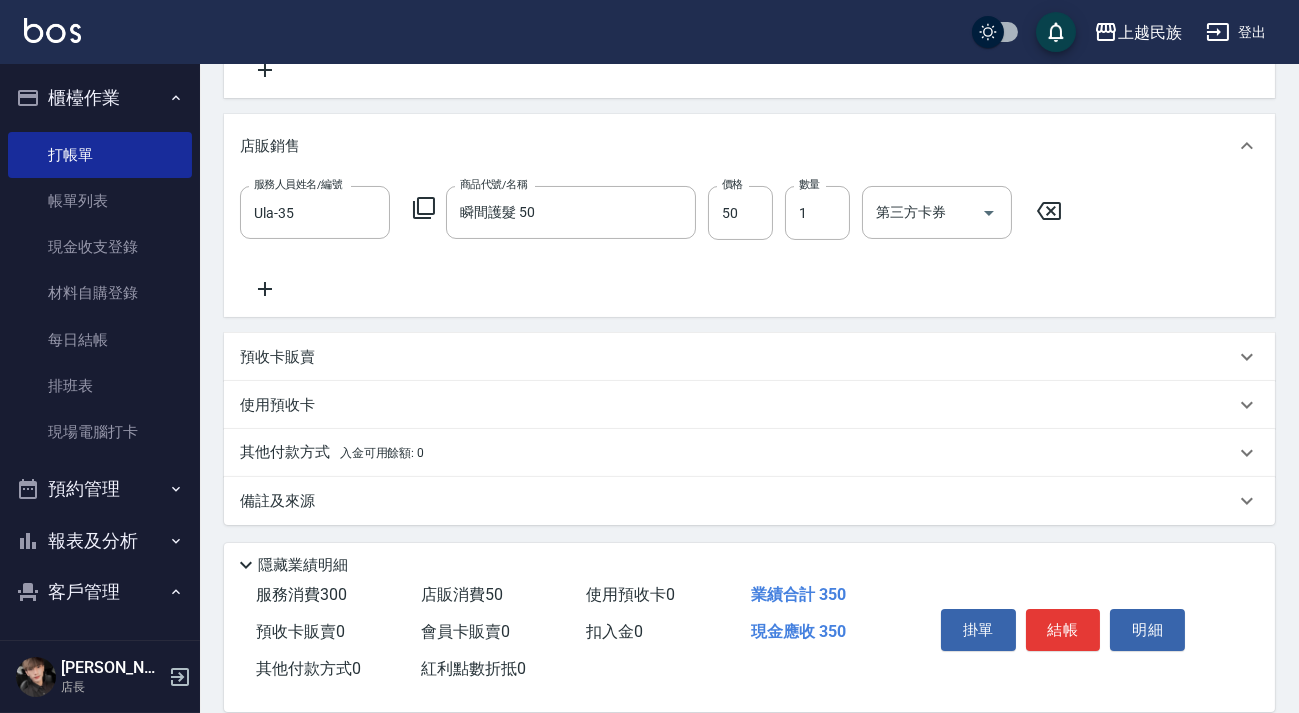 click on "其他付款方式 入金可用餘額: 0" at bounding box center [737, 453] 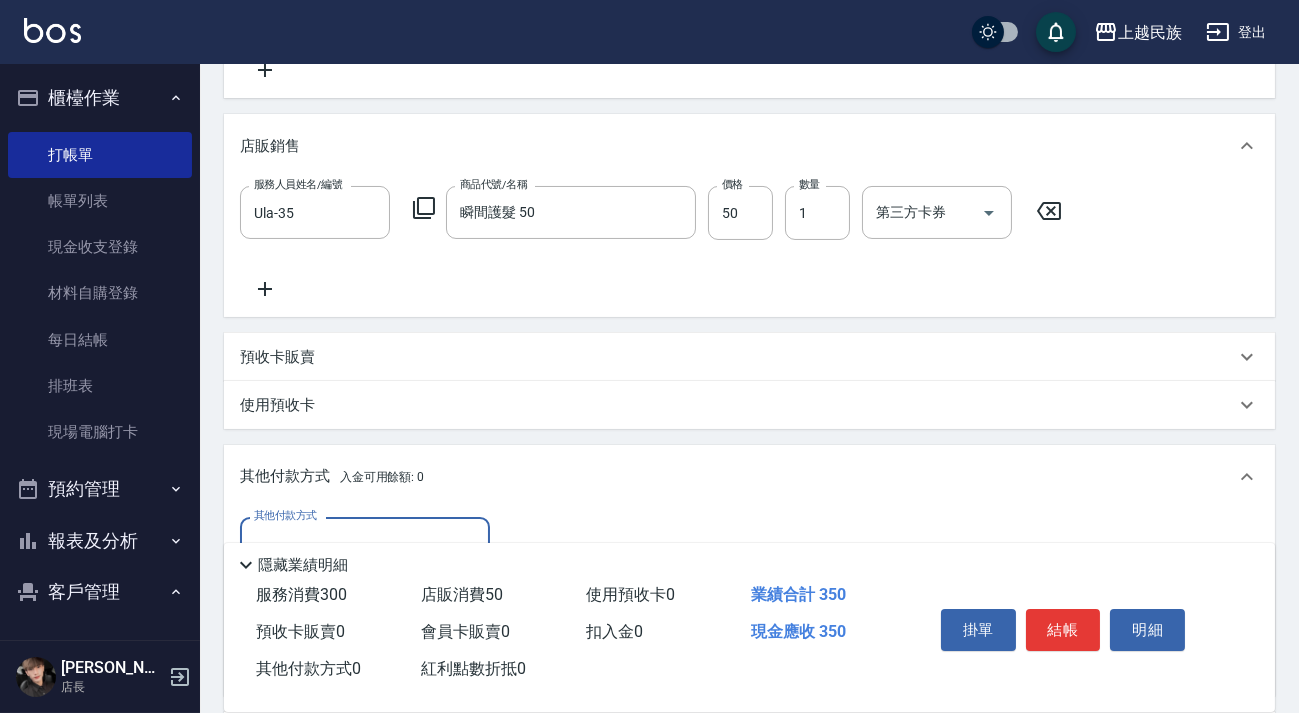 scroll, scrollTop: 0, scrollLeft: 0, axis: both 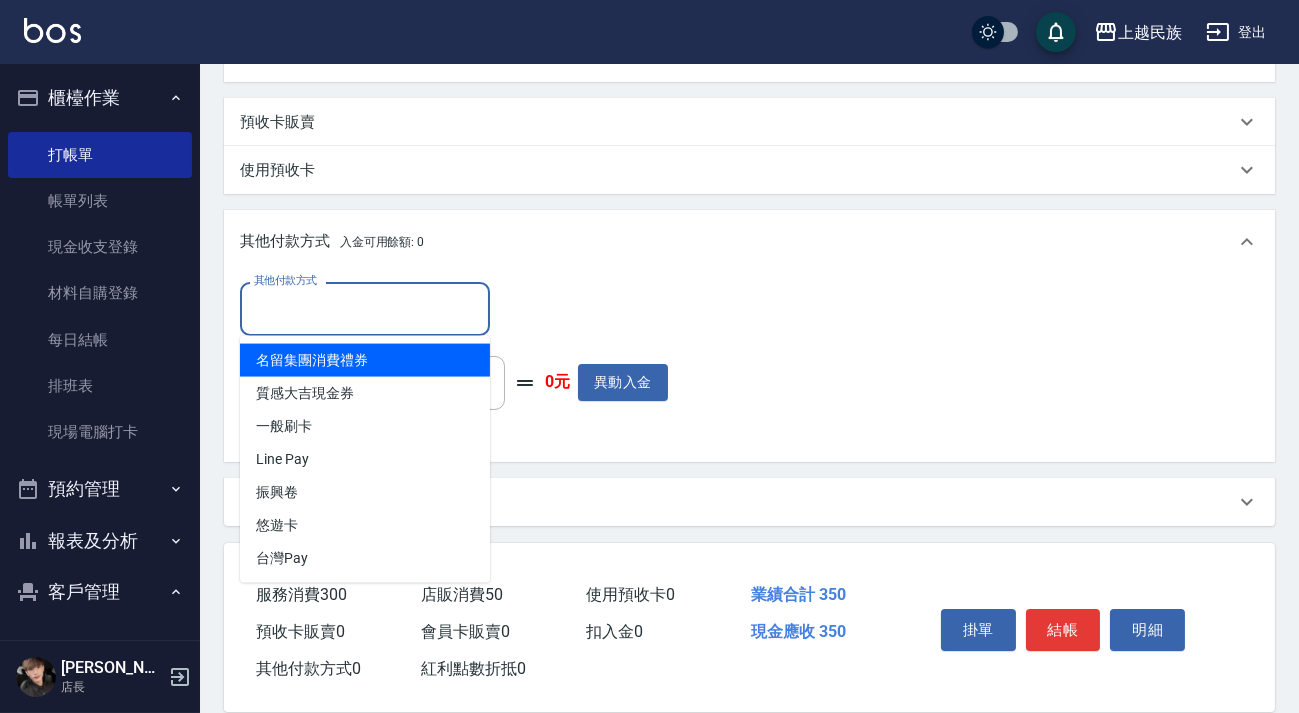 click on "其他付款方式" at bounding box center [365, 308] 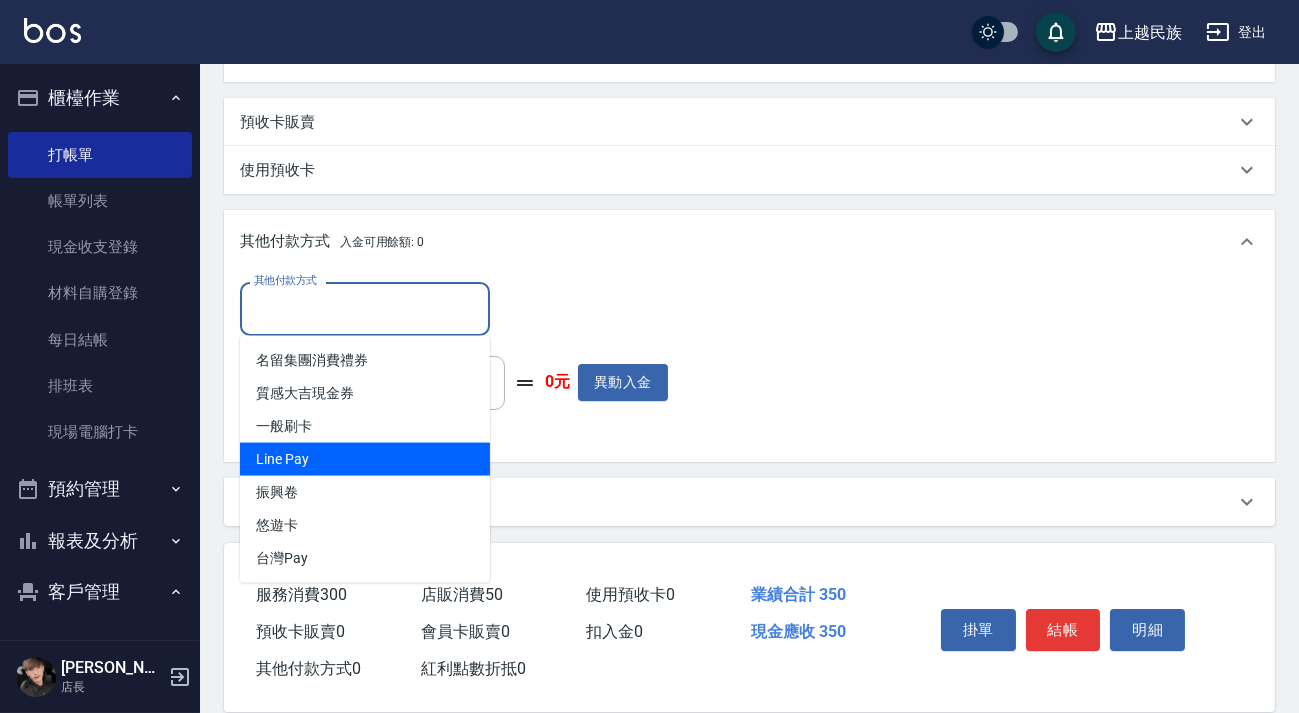 click on "Line Pay" at bounding box center (365, 459) 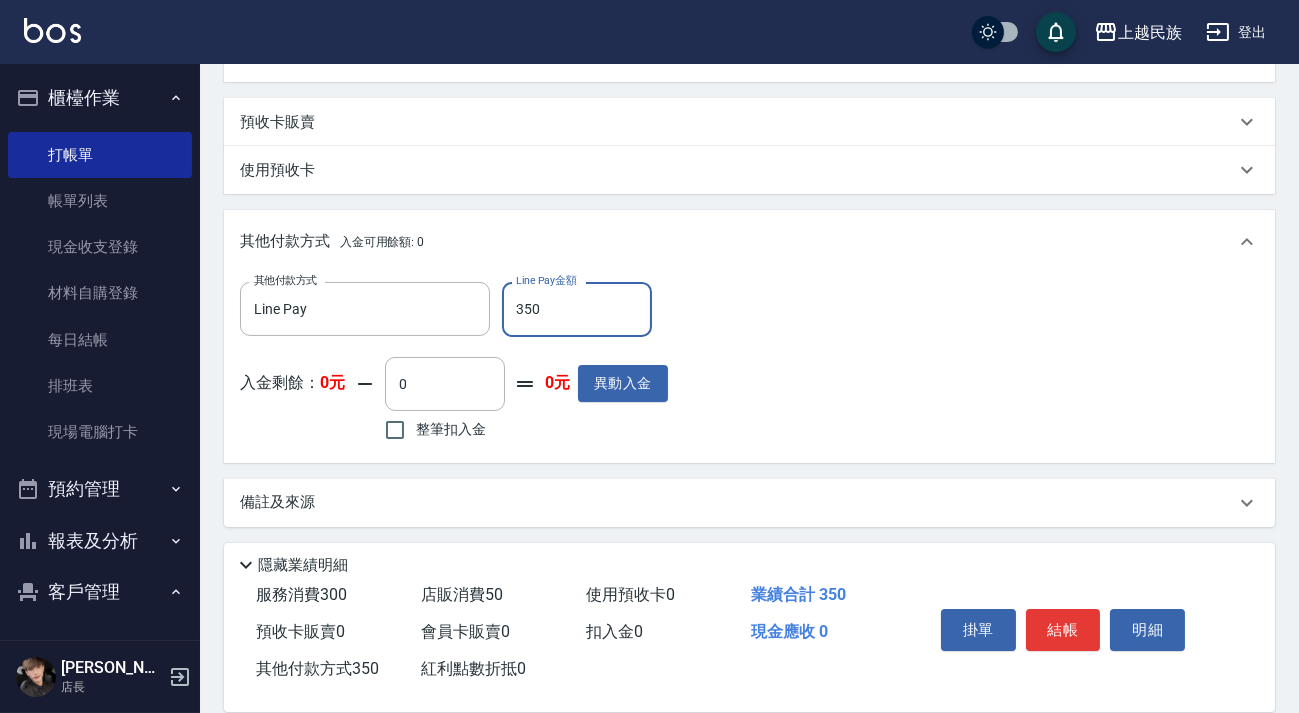 type on "350" 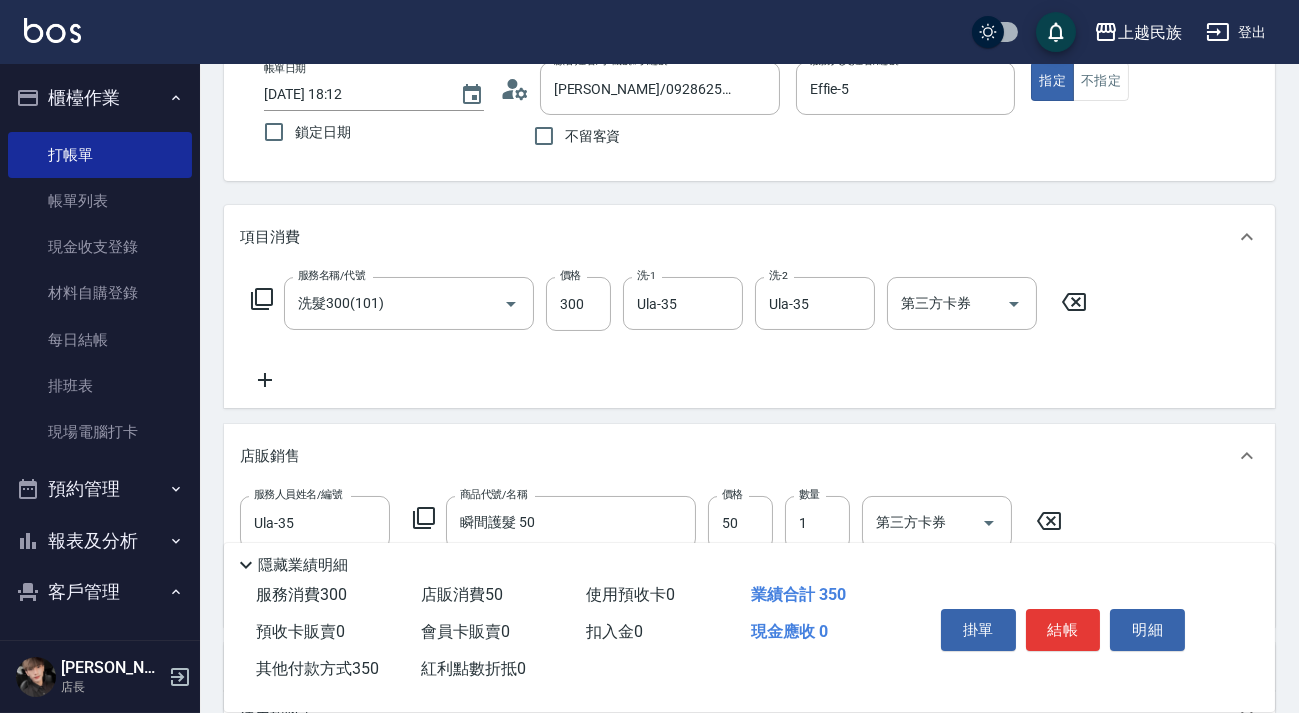 scroll, scrollTop: 0, scrollLeft: 0, axis: both 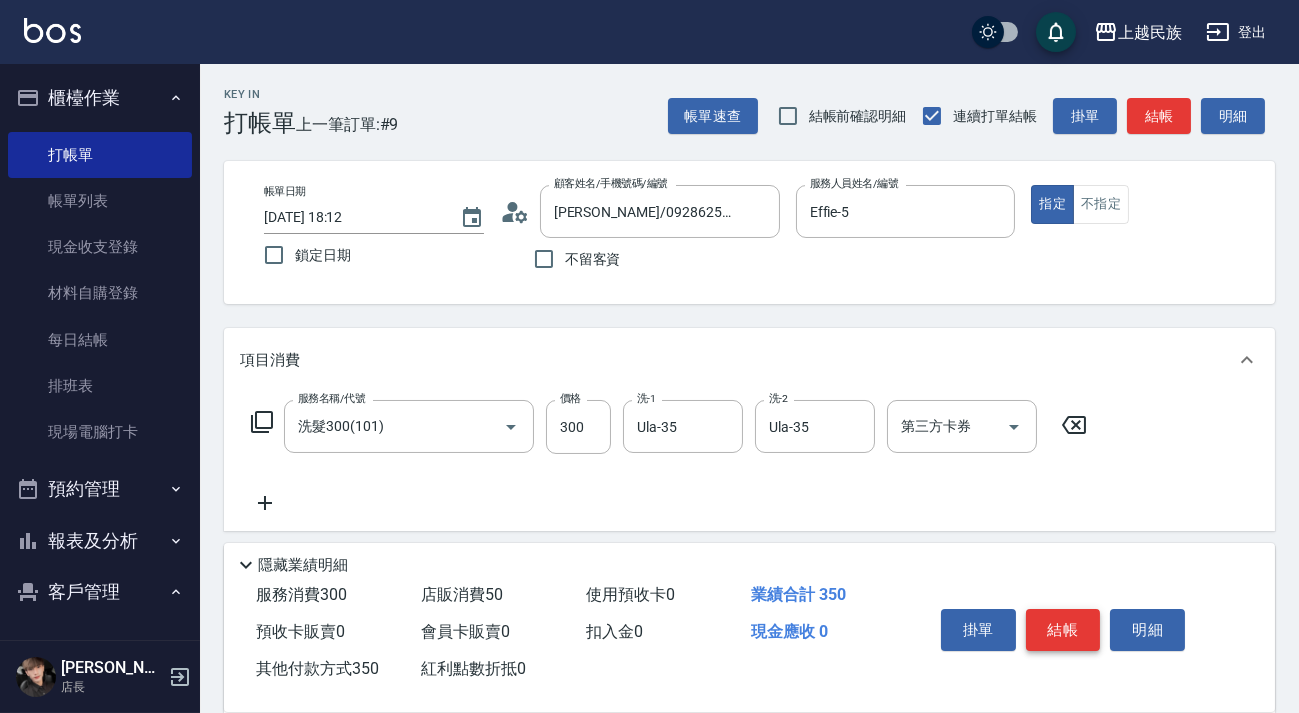 click on "結帳" at bounding box center [1063, 630] 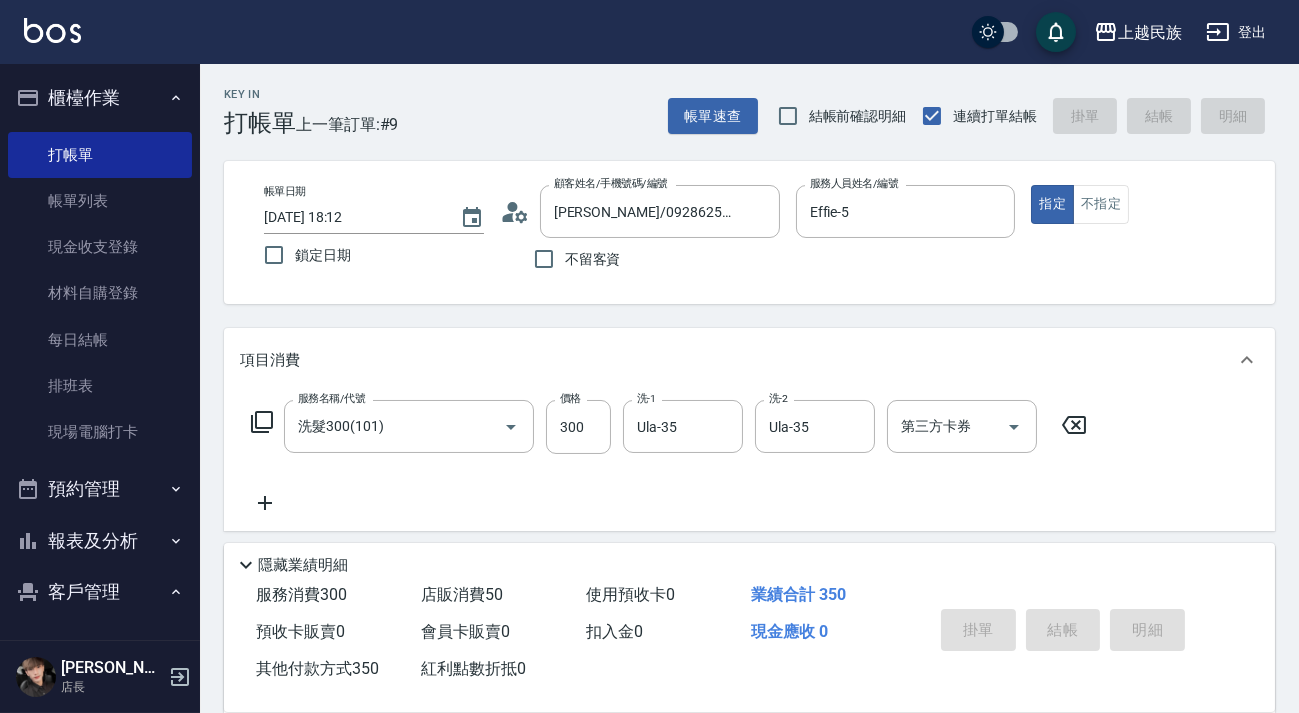 type on "[DATE] 20:17" 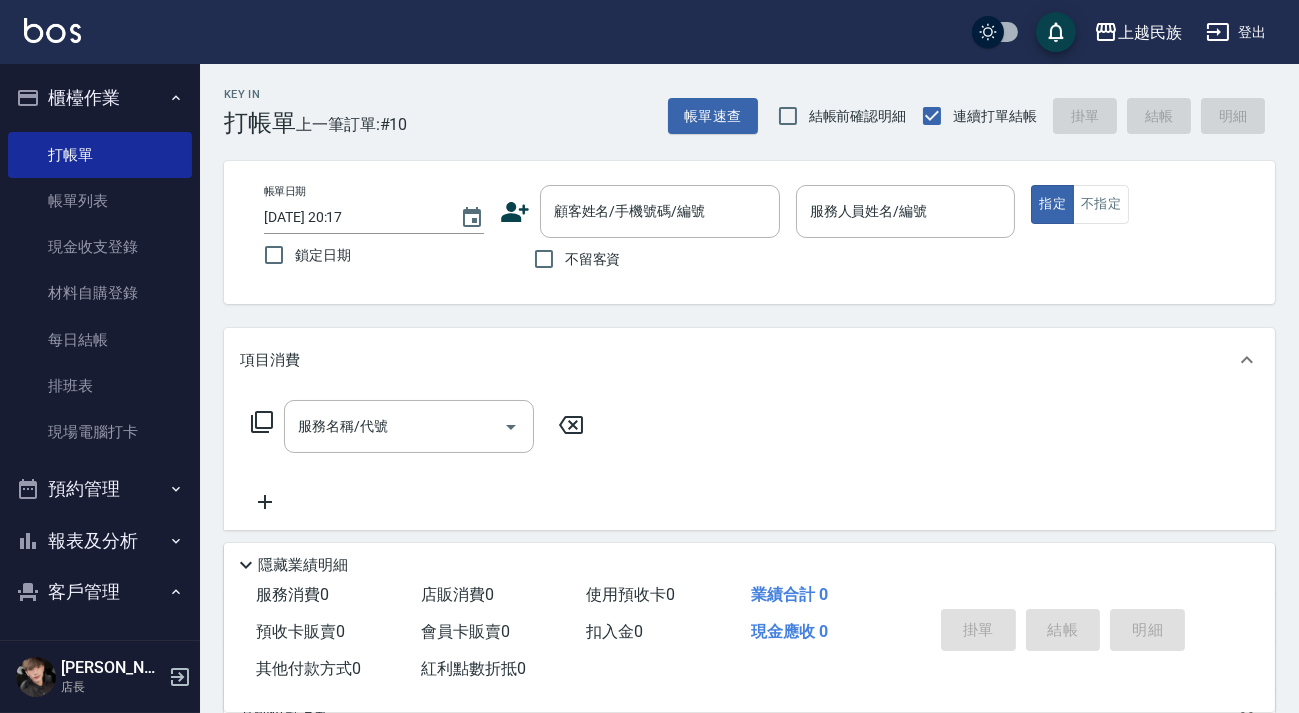 click on "不留客資" at bounding box center [572, 259] 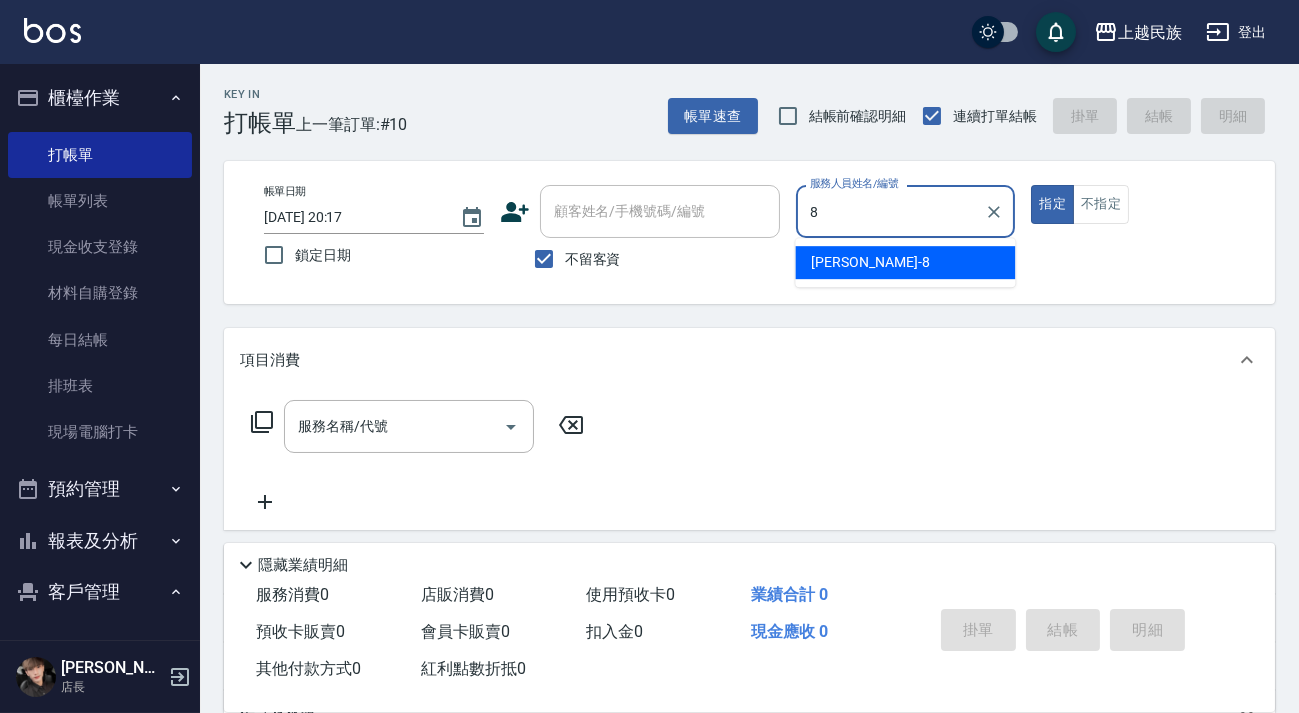 type on "Stella-8" 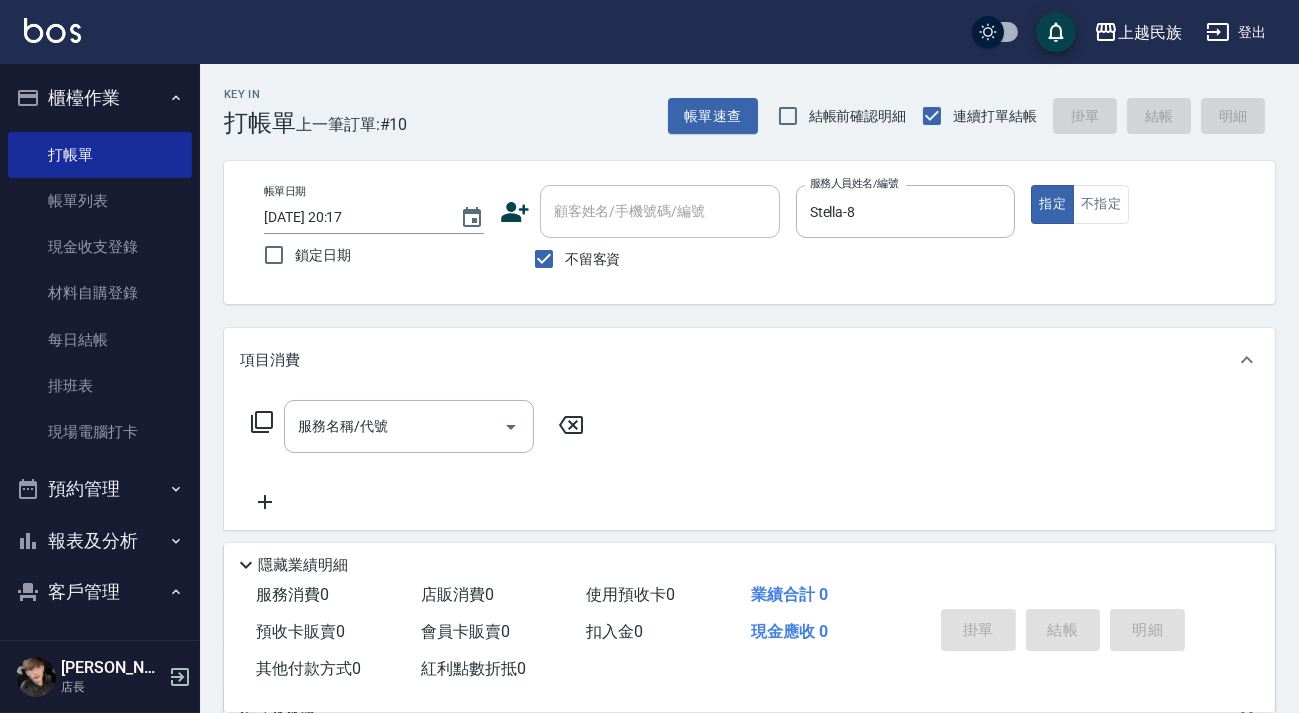 click on "帳單日期 [DATE] 20:17 鎖定日期 顧客姓名/手機號碼/編號 顧客姓名/手機號碼/編號 不留客資 服務人員姓名/編號 Stella-8 服務人員姓名/編號 指定 不指定" at bounding box center [749, 232] 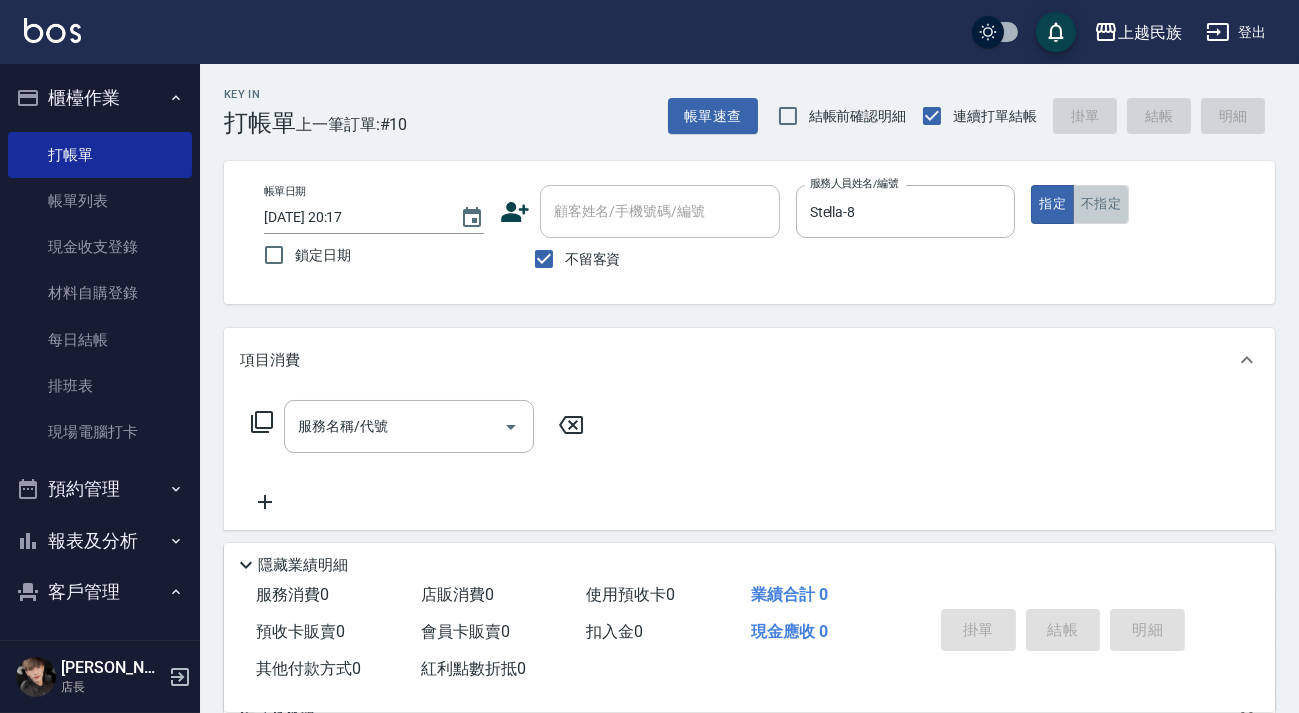 click on "不指定" at bounding box center [1101, 204] 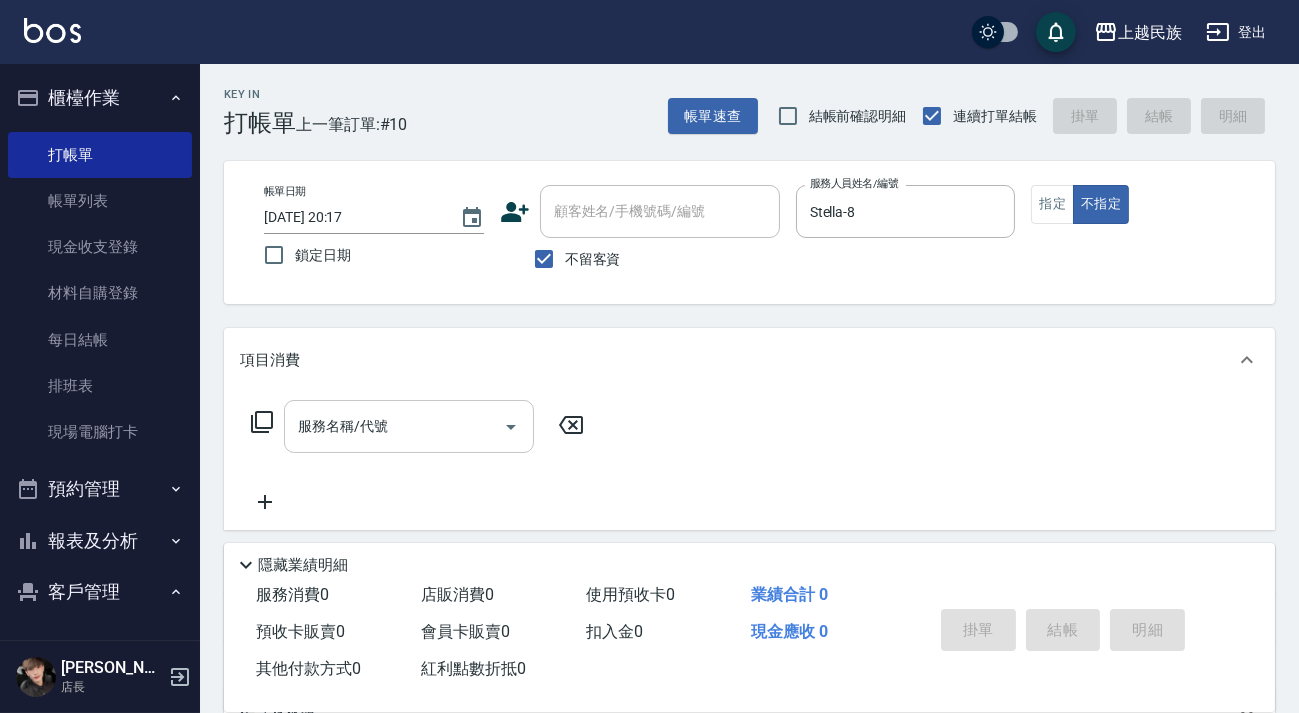 click on "服務名稱/代號" at bounding box center (394, 426) 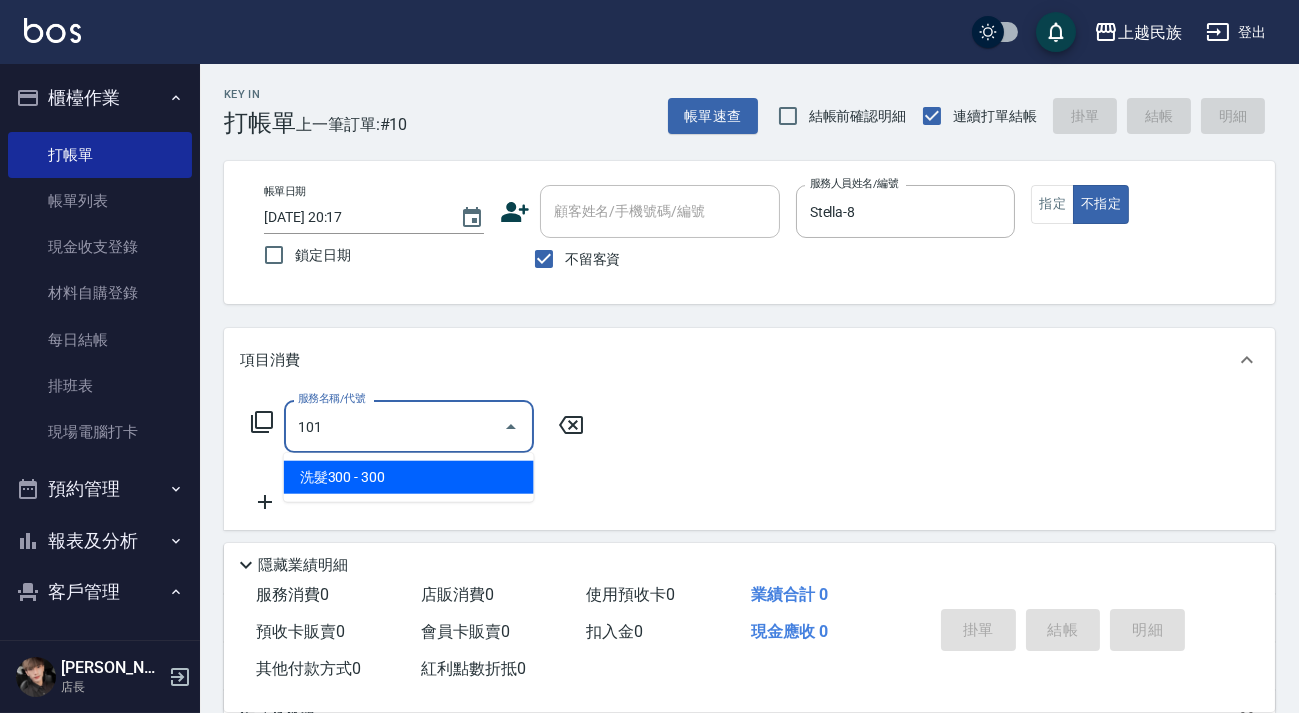 type on "洗髮300(101)" 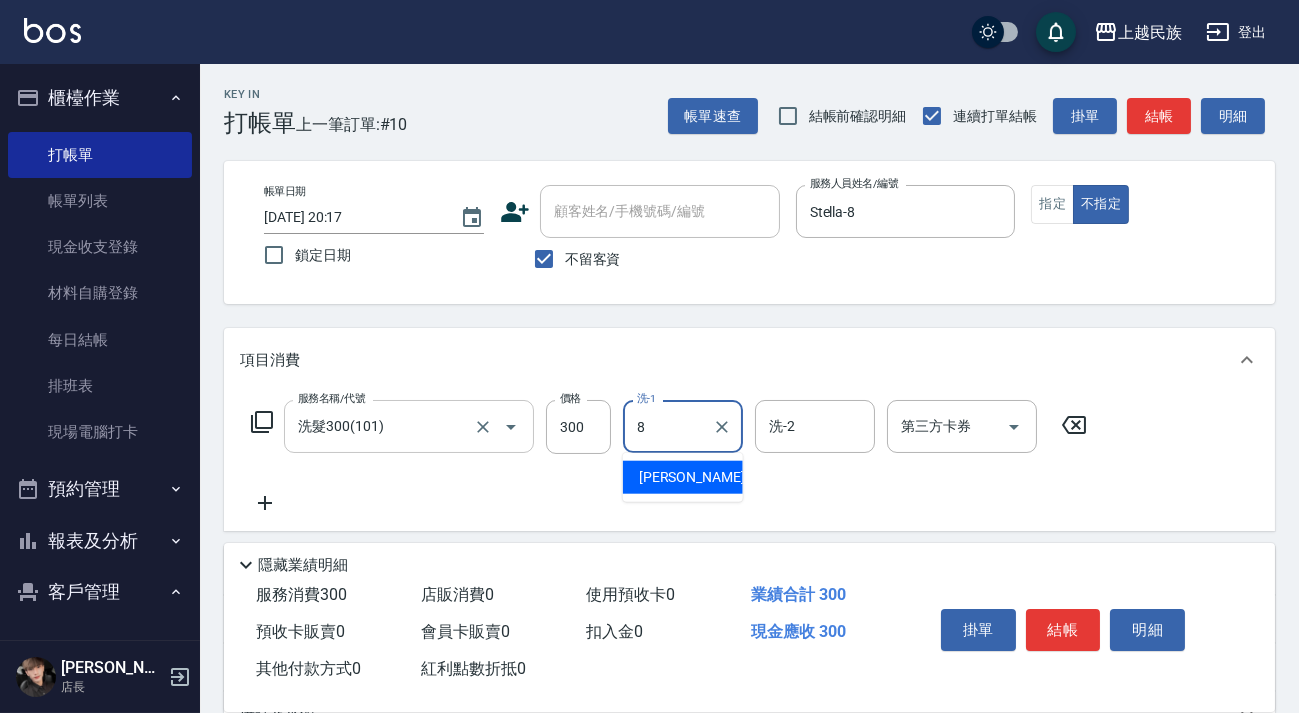 type on "Stella-8" 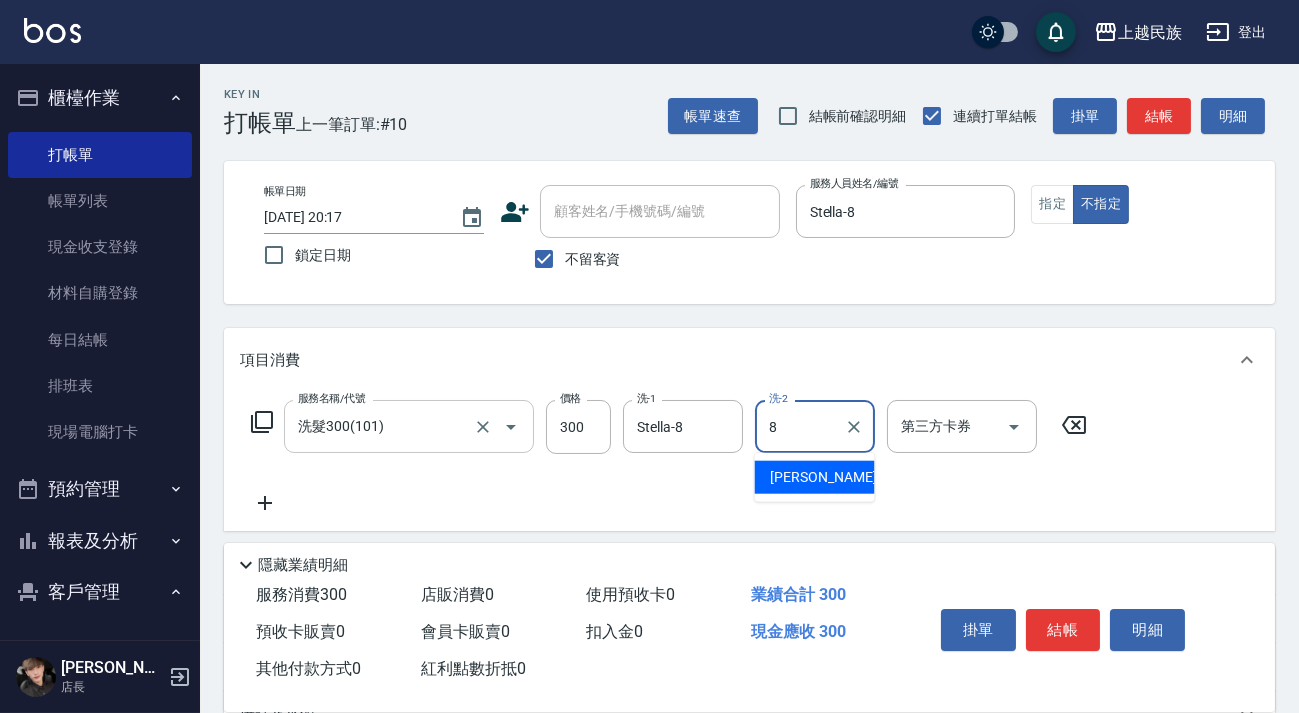 type on "Stella-8" 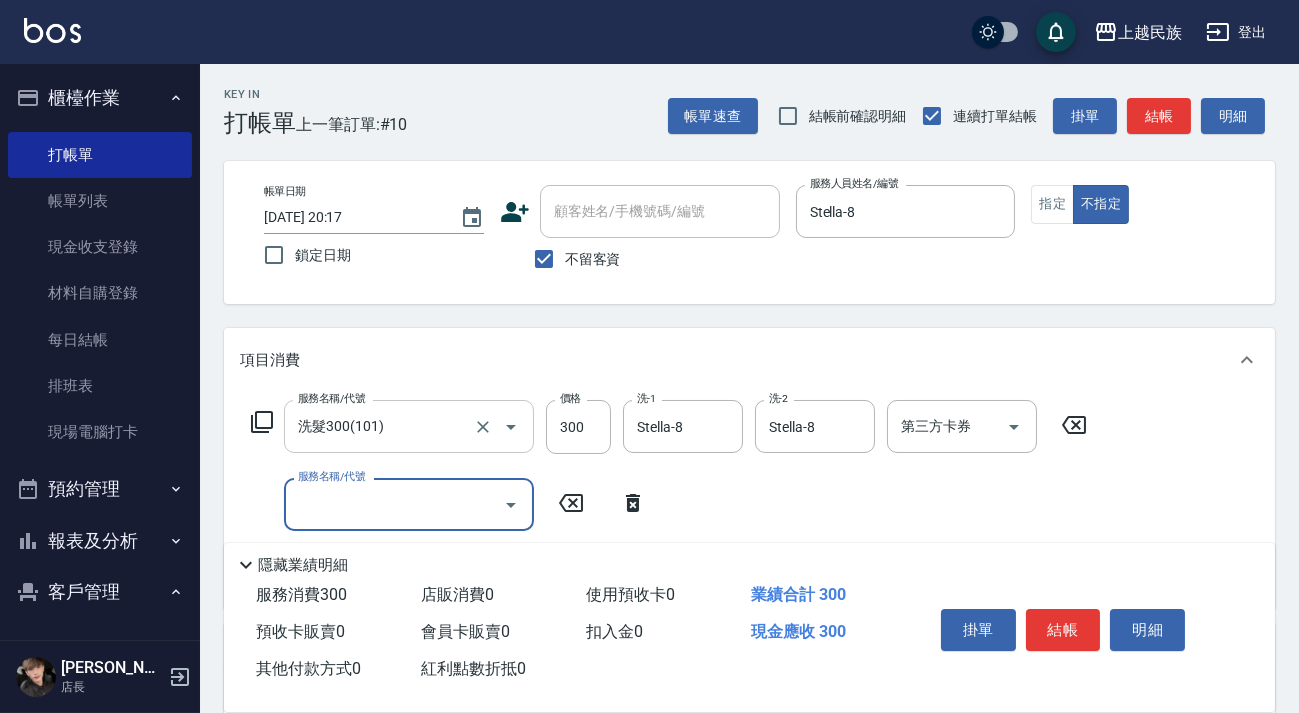 scroll, scrollTop: 181, scrollLeft: 0, axis: vertical 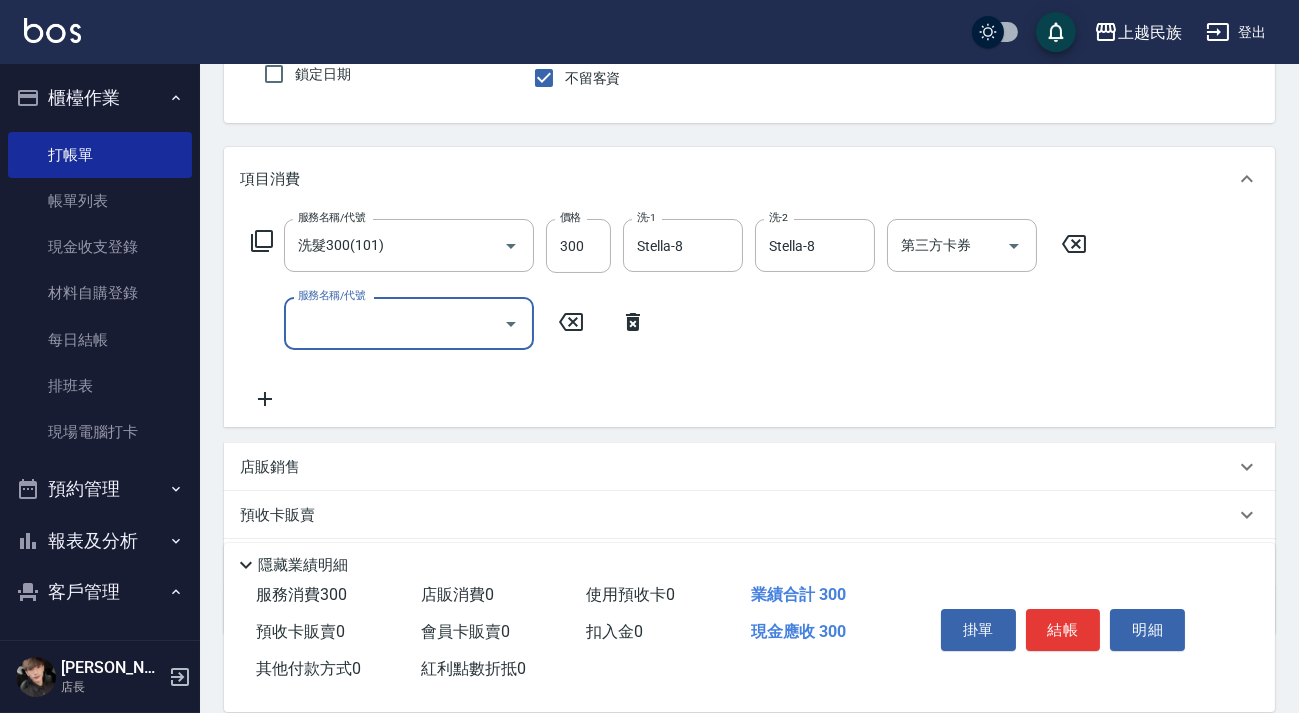 click on "店販銷售" at bounding box center [749, 467] 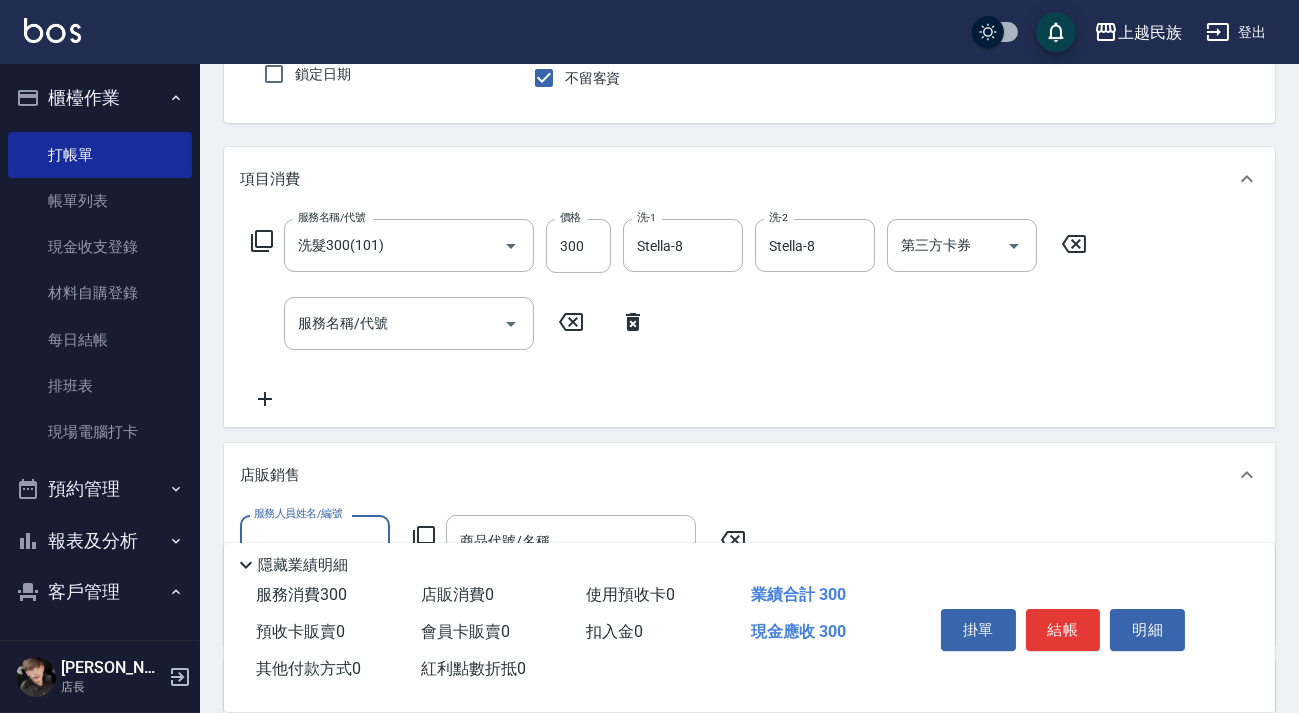 scroll, scrollTop: 0, scrollLeft: 0, axis: both 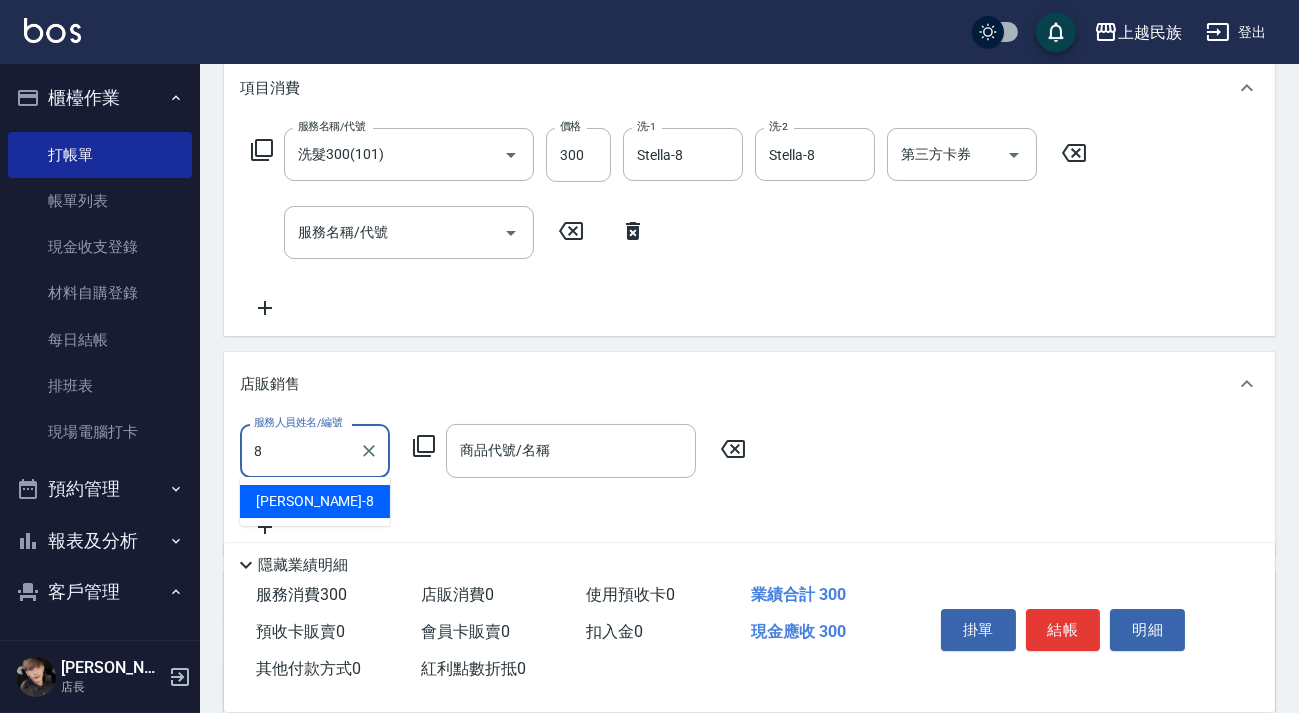type on "Stella-8" 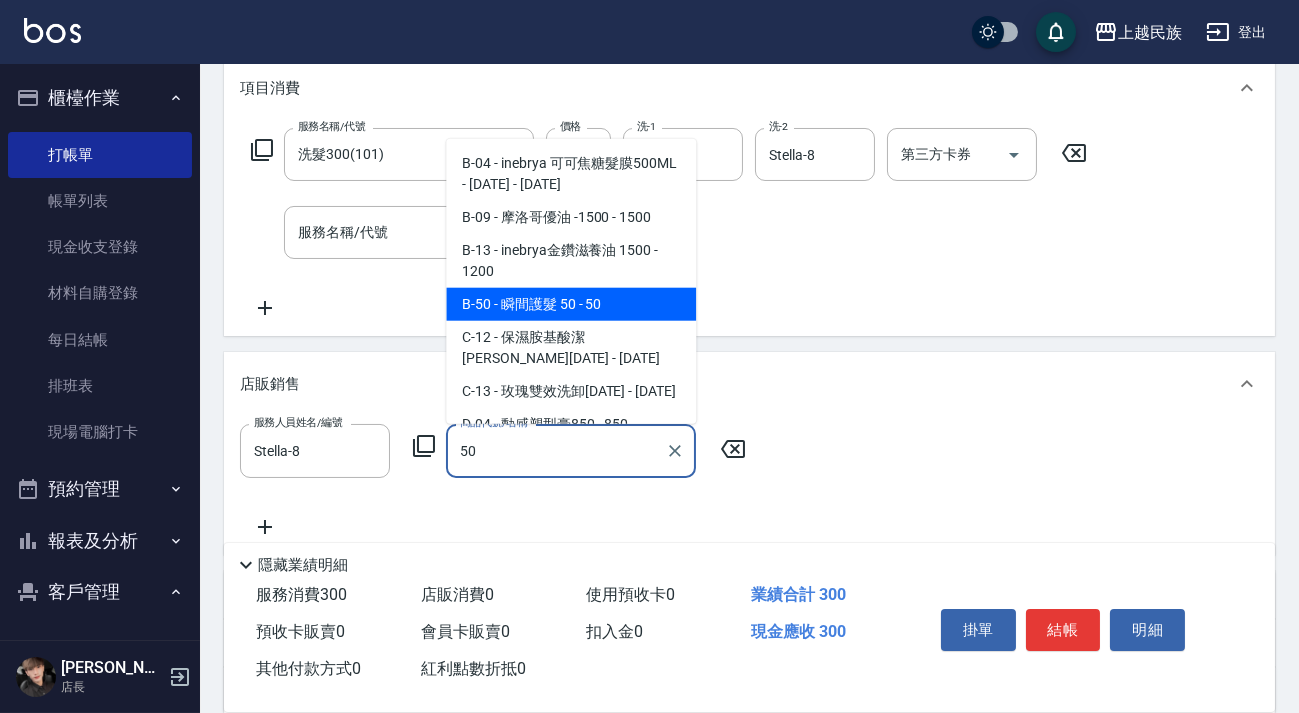 click on "B-50 - 瞬間護髮 50 - 50" at bounding box center [571, 304] 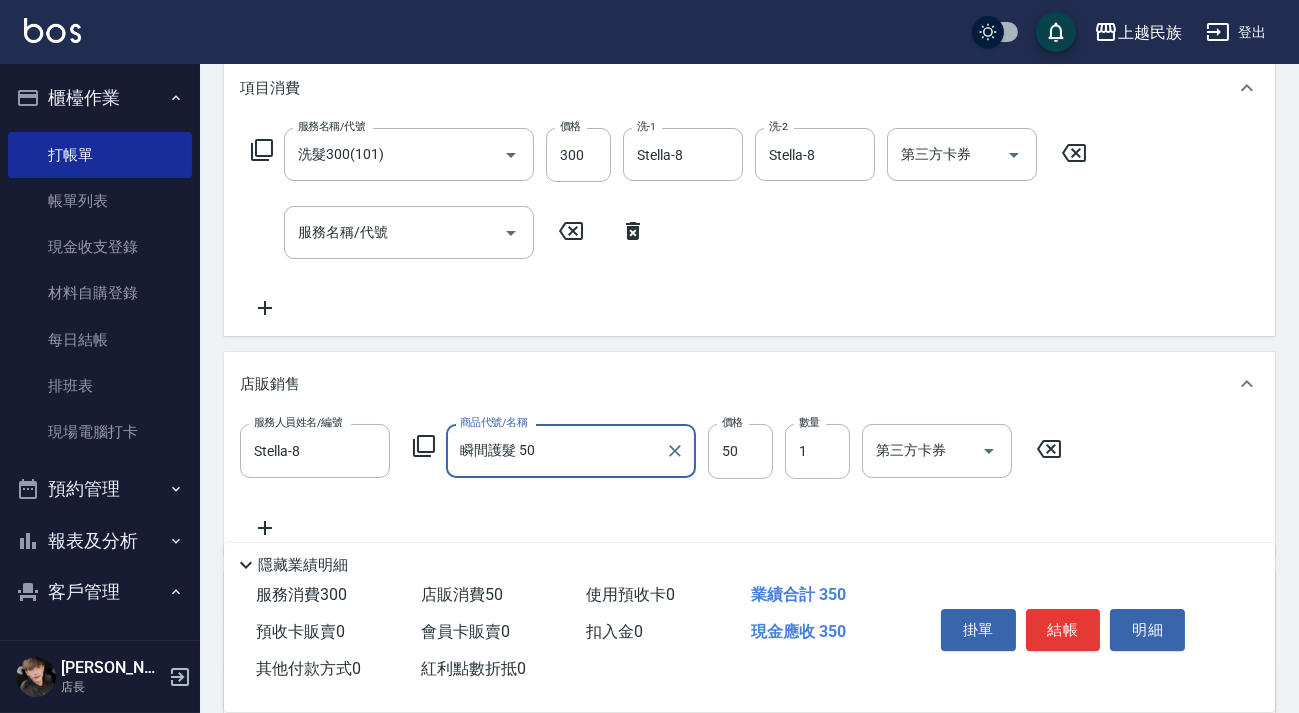 scroll, scrollTop: 0, scrollLeft: 0, axis: both 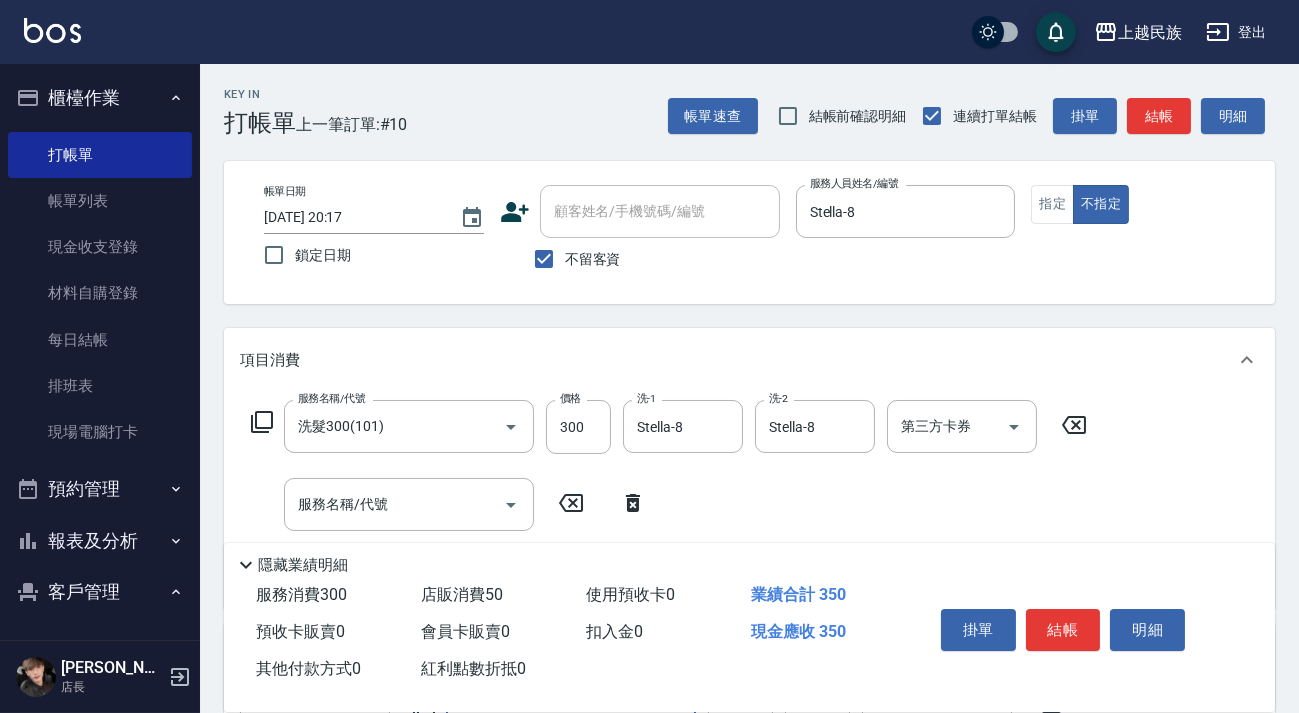 type on "瞬間護髮 50" 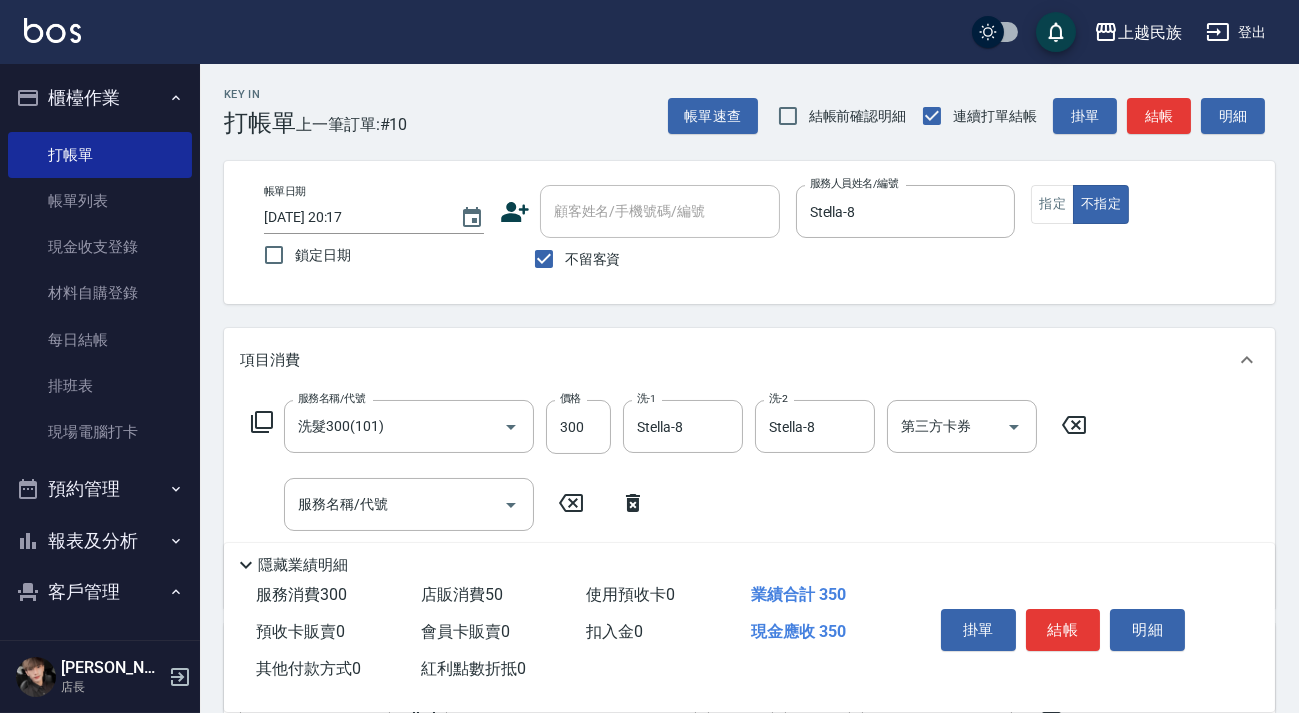 click on "服務名稱/代號 洗髮300(101) 服務名稱/代號 價格 300 價格 洗-1 Stella-8 洗-1 洗-2 Stella-8 洗-2 第三方卡券 第三方卡券 服務名稱/代號 服務名稱/代號" at bounding box center [669, 496] 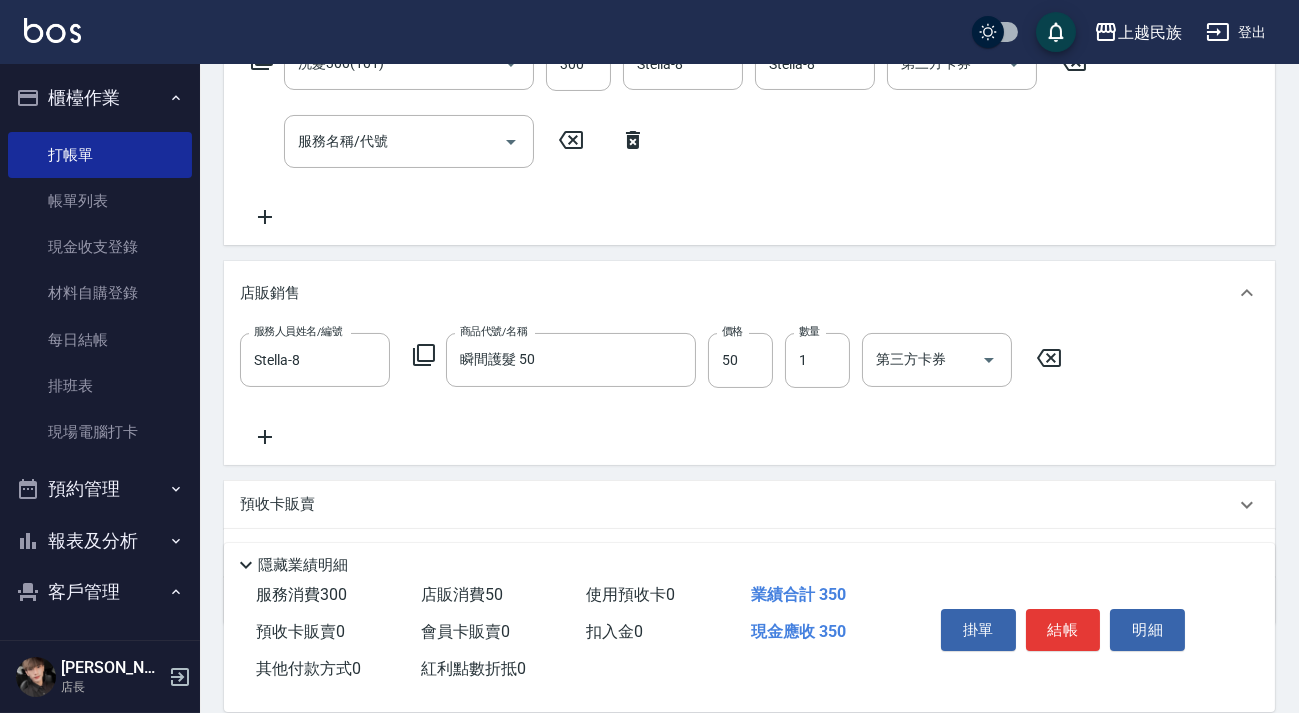 scroll, scrollTop: 0, scrollLeft: 0, axis: both 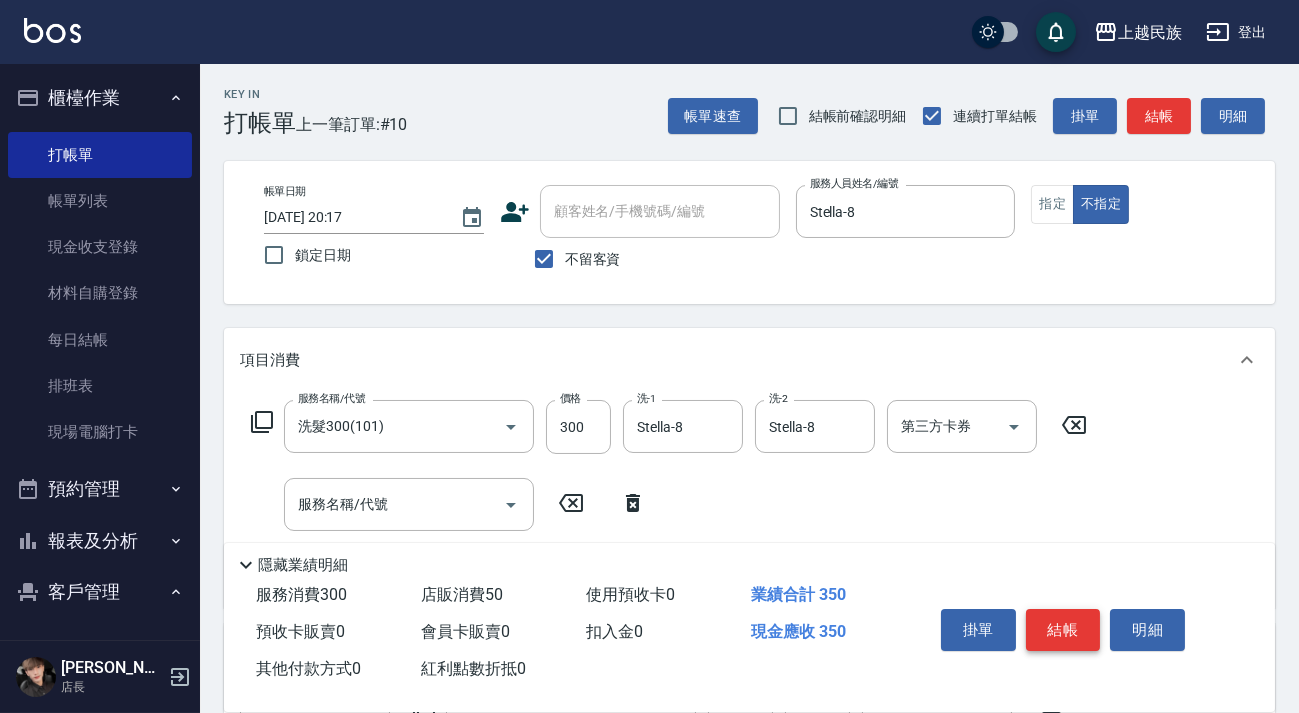 click on "結帳" at bounding box center (1063, 630) 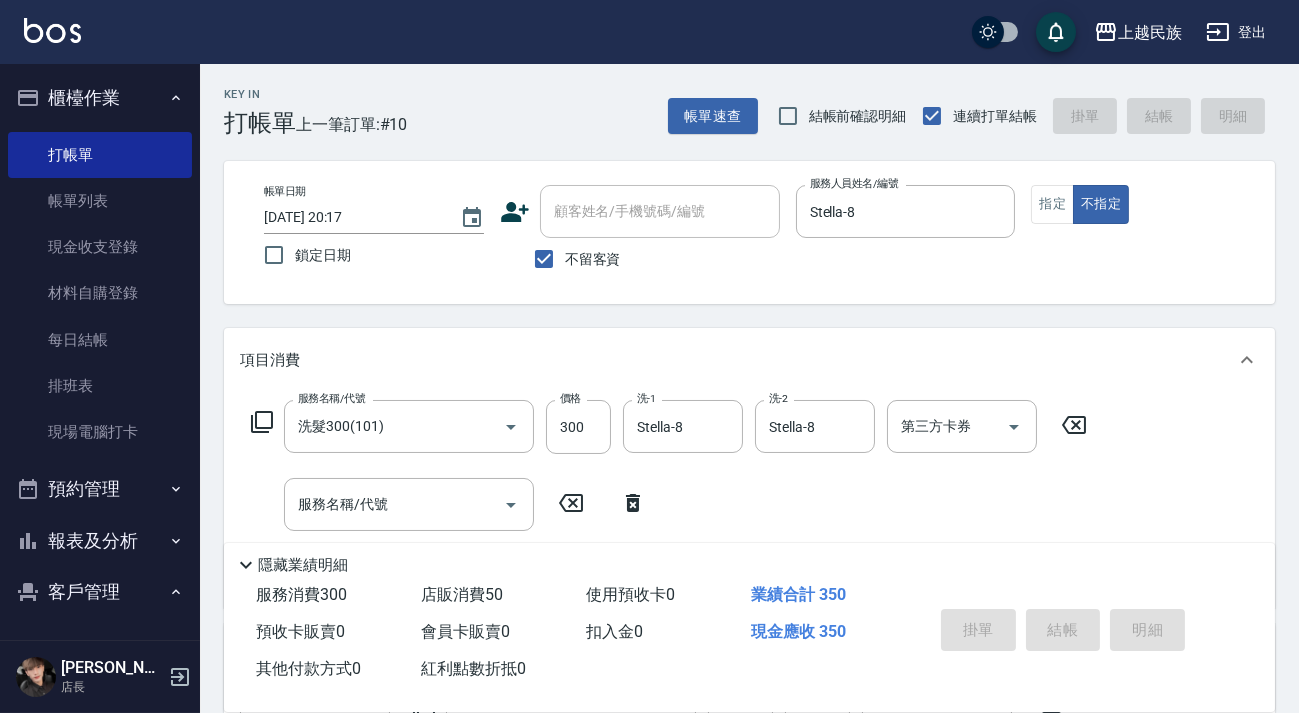 type 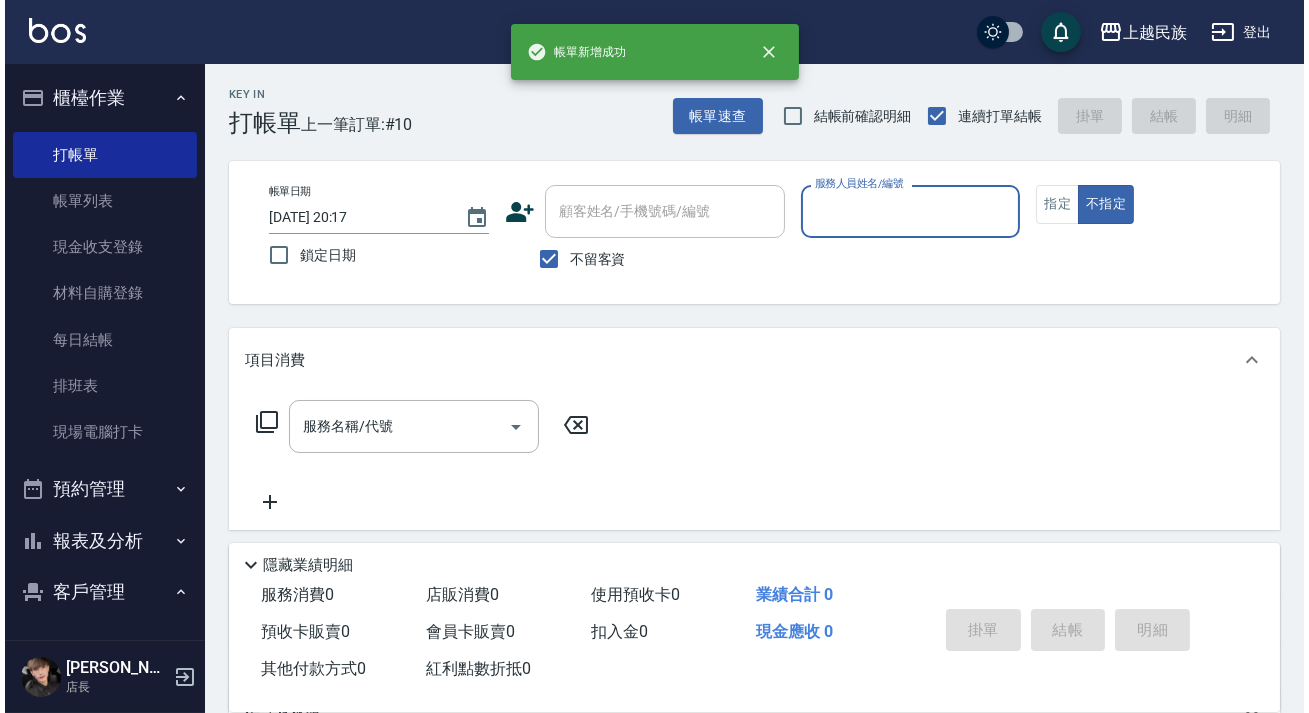 scroll, scrollTop: 0, scrollLeft: 0, axis: both 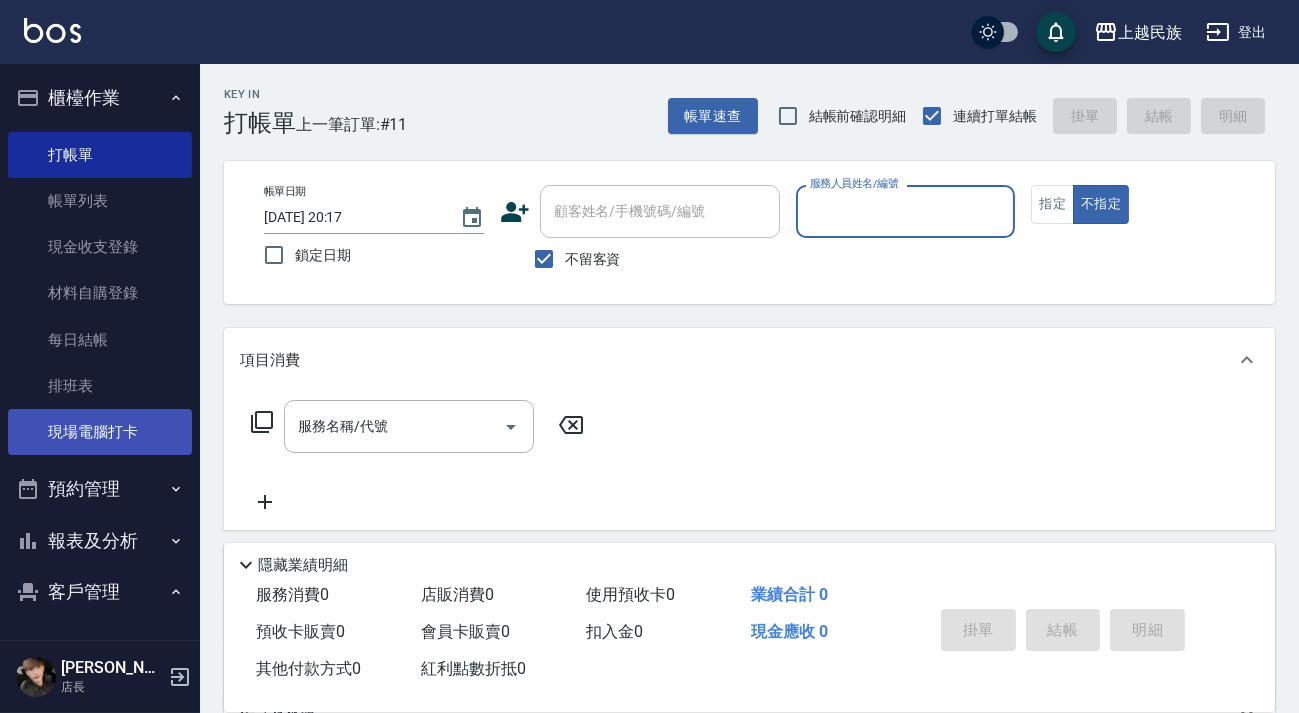 click on "現場電腦打卡" at bounding box center [100, 432] 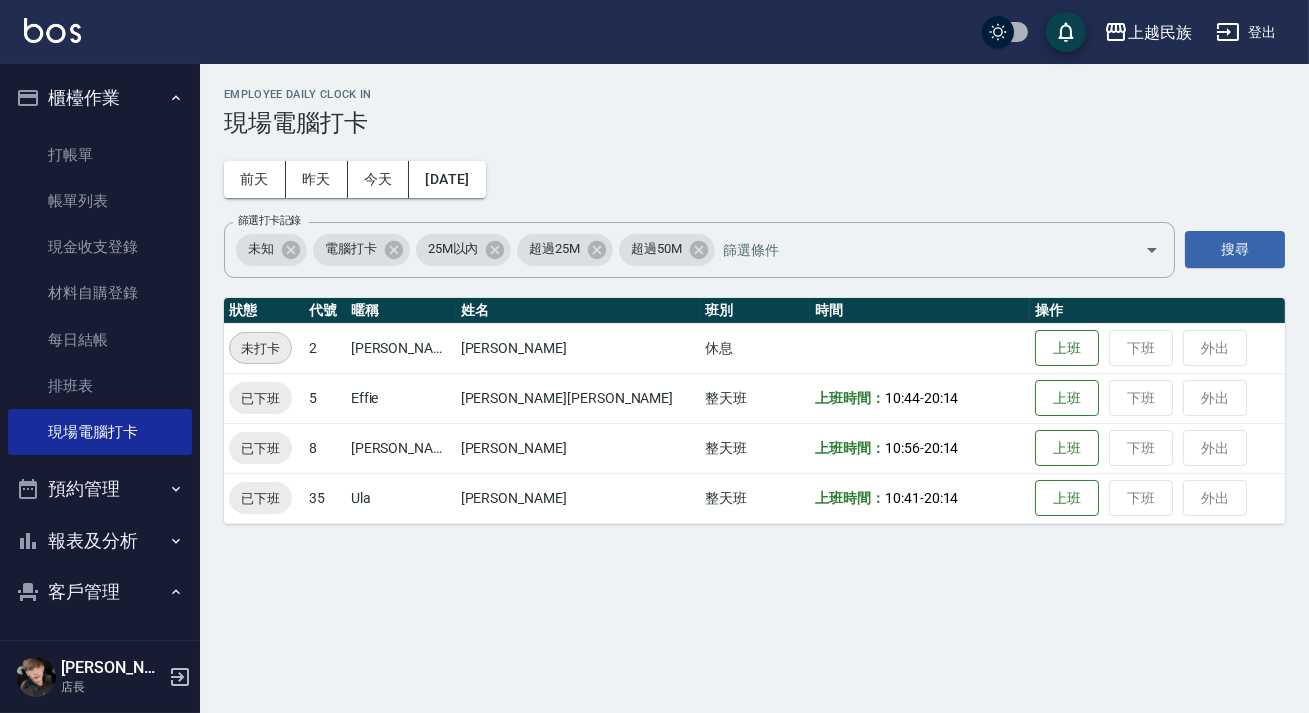 scroll, scrollTop: 259, scrollLeft: 0, axis: vertical 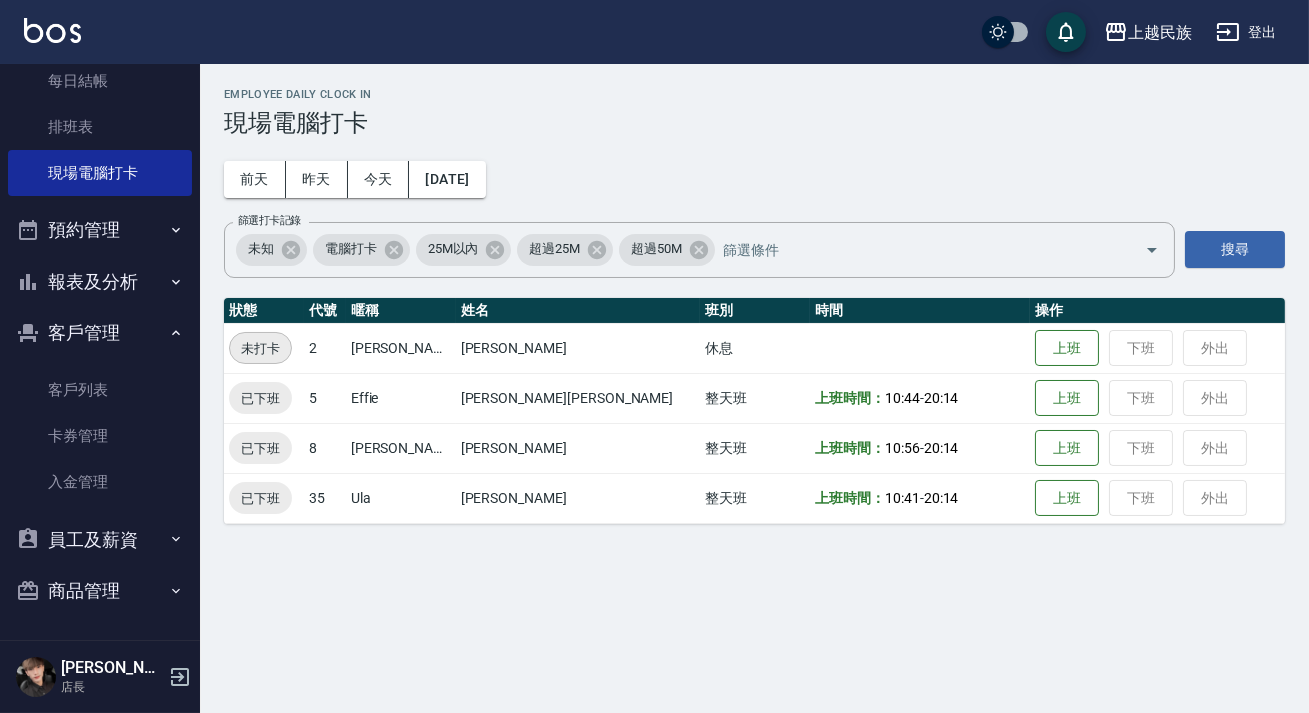 click 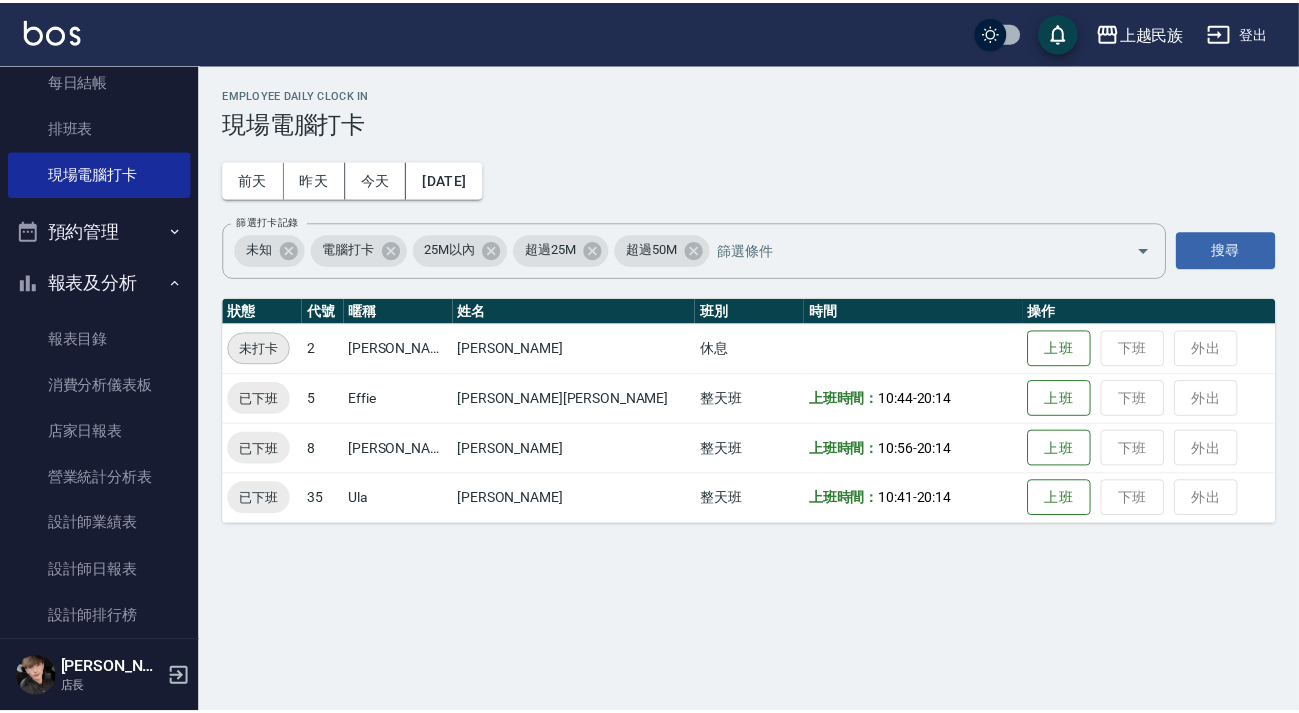 scroll, scrollTop: 531, scrollLeft: 0, axis: vertical 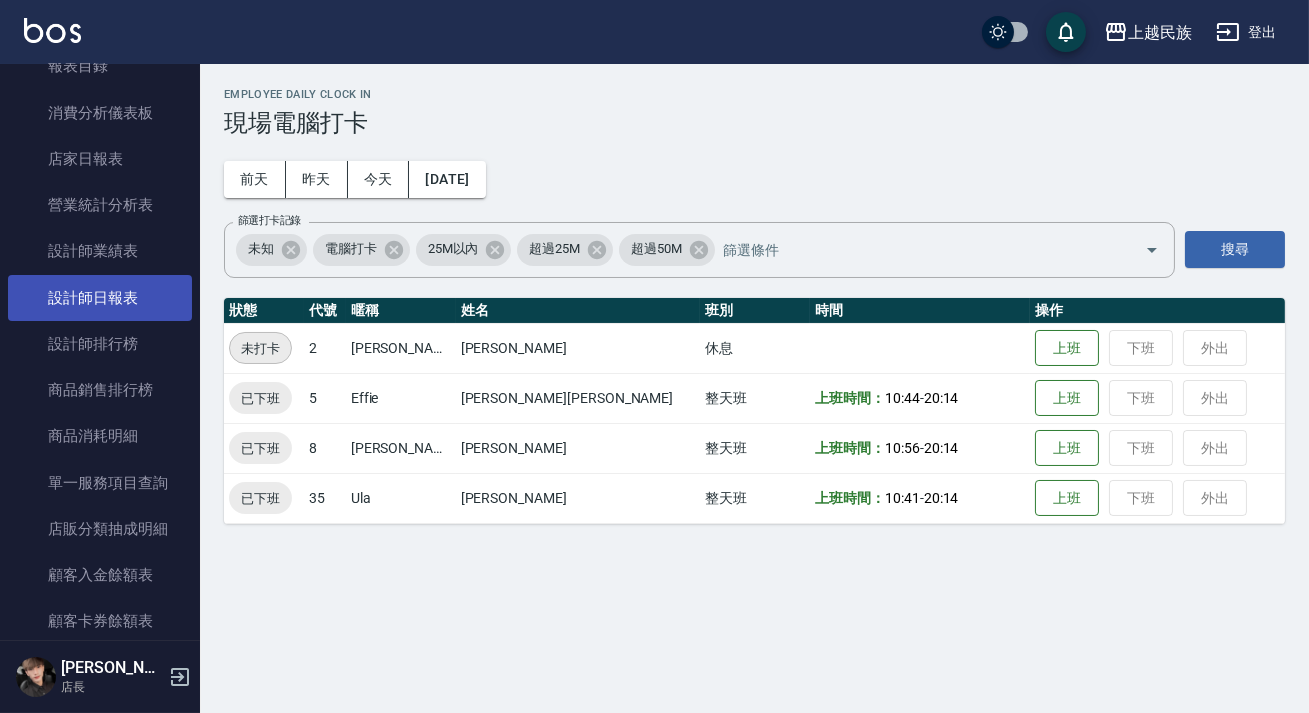 click on "設計師日報表" at bounding box center (100, 298) 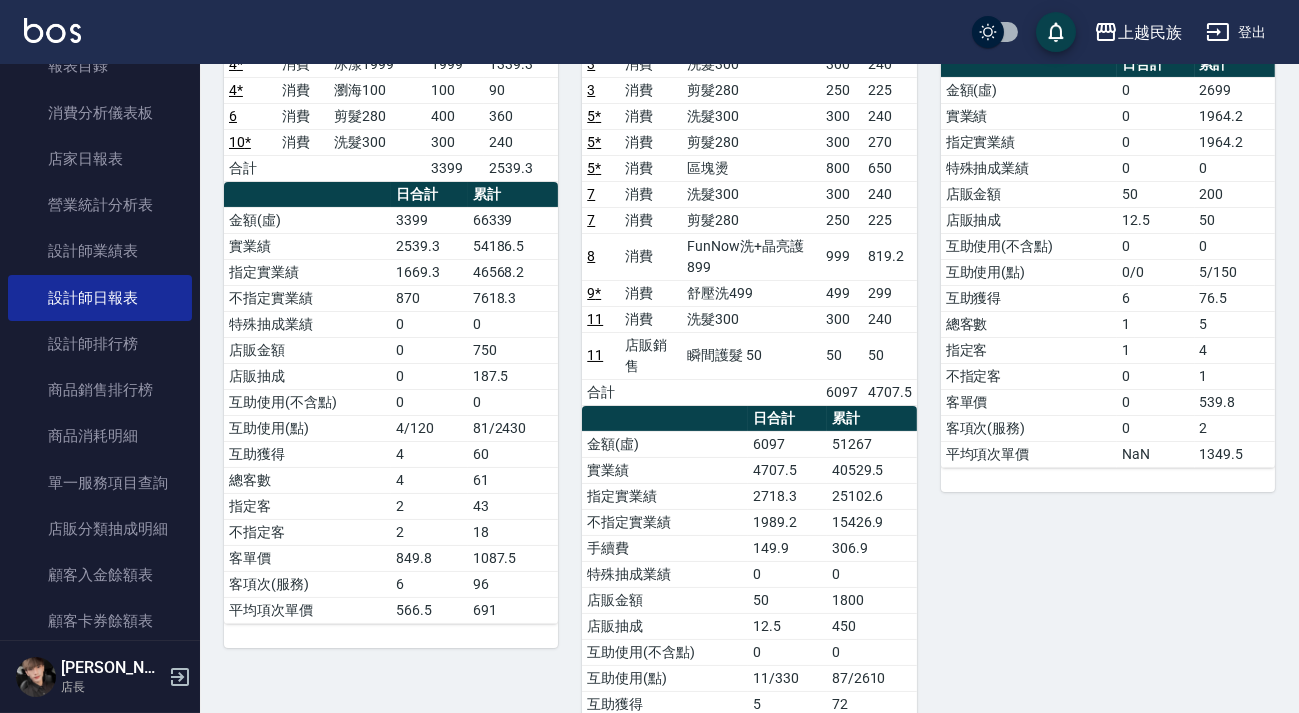 scroll, scrollTop: 0, scrollLeft: 0, axis: both 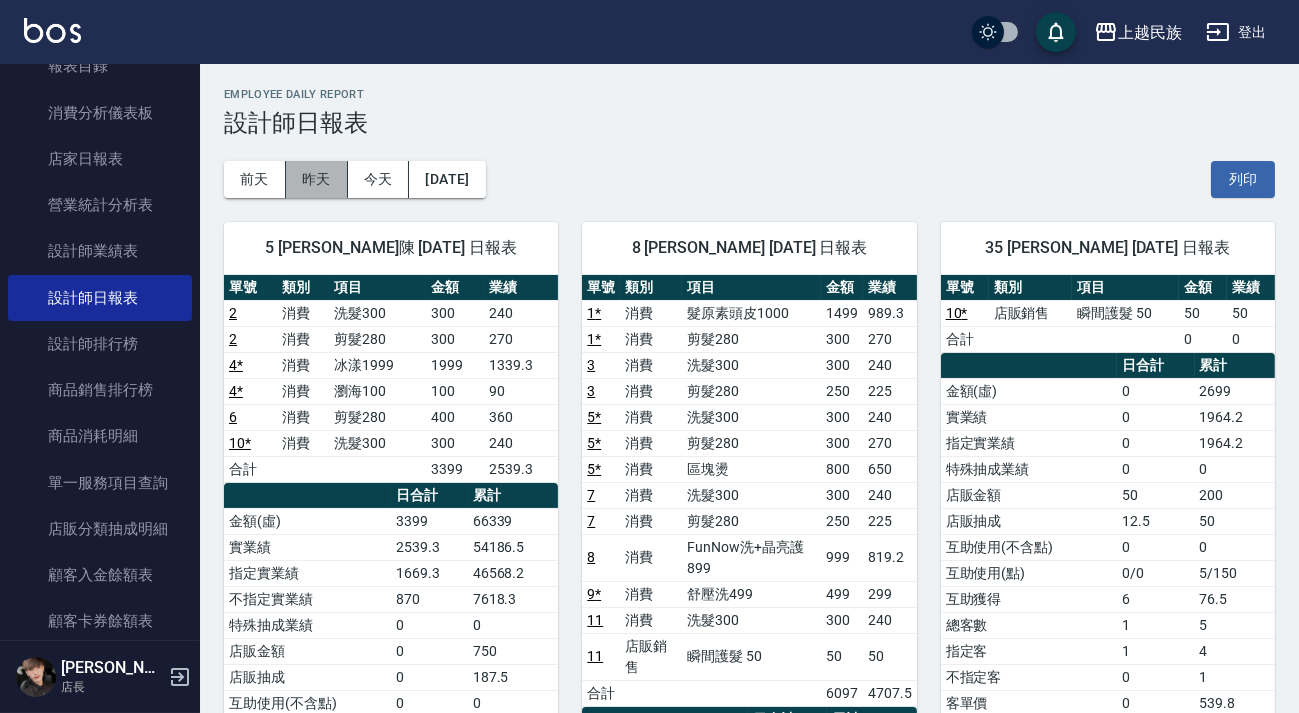click on "昨天" at bounding box center (317, 179) 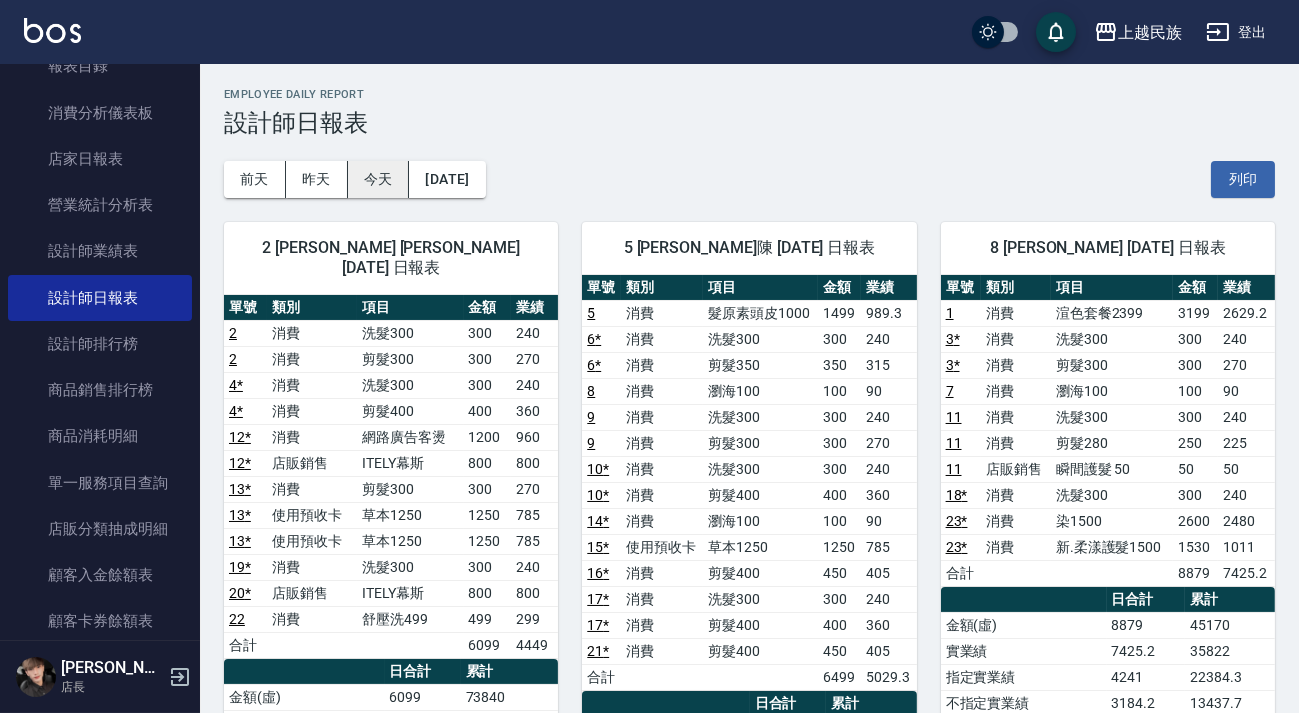 click on "今天" at bounding box center [379, 179] 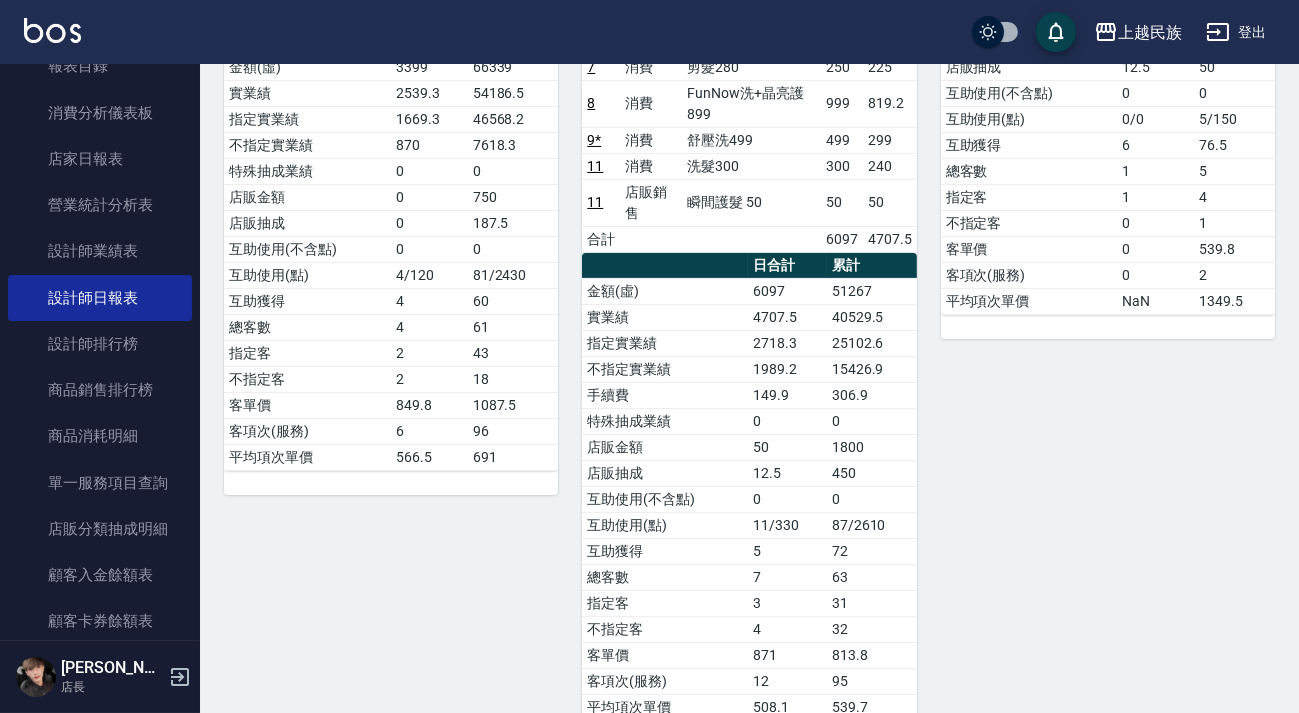 scroll, scrollTop: 483, scrollLeft: 0, axis: vertical 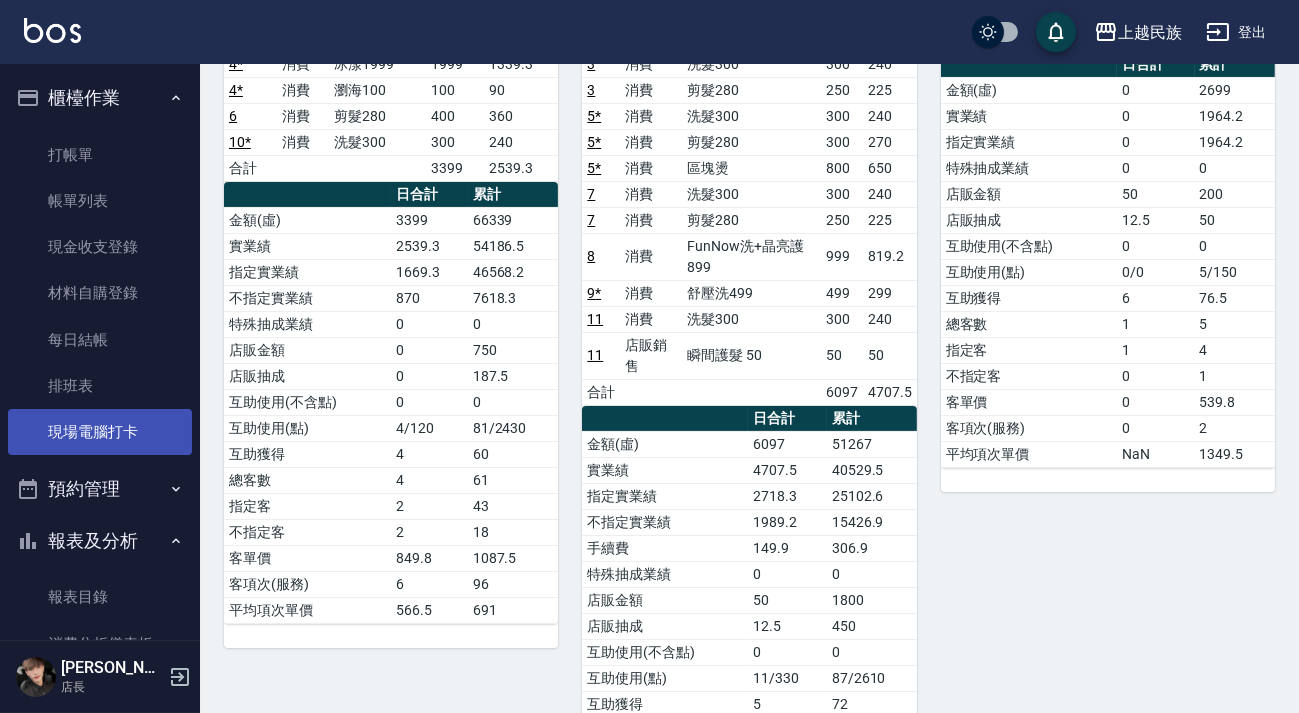click on "現場電腦打卡" at bounding box center [100, 432] 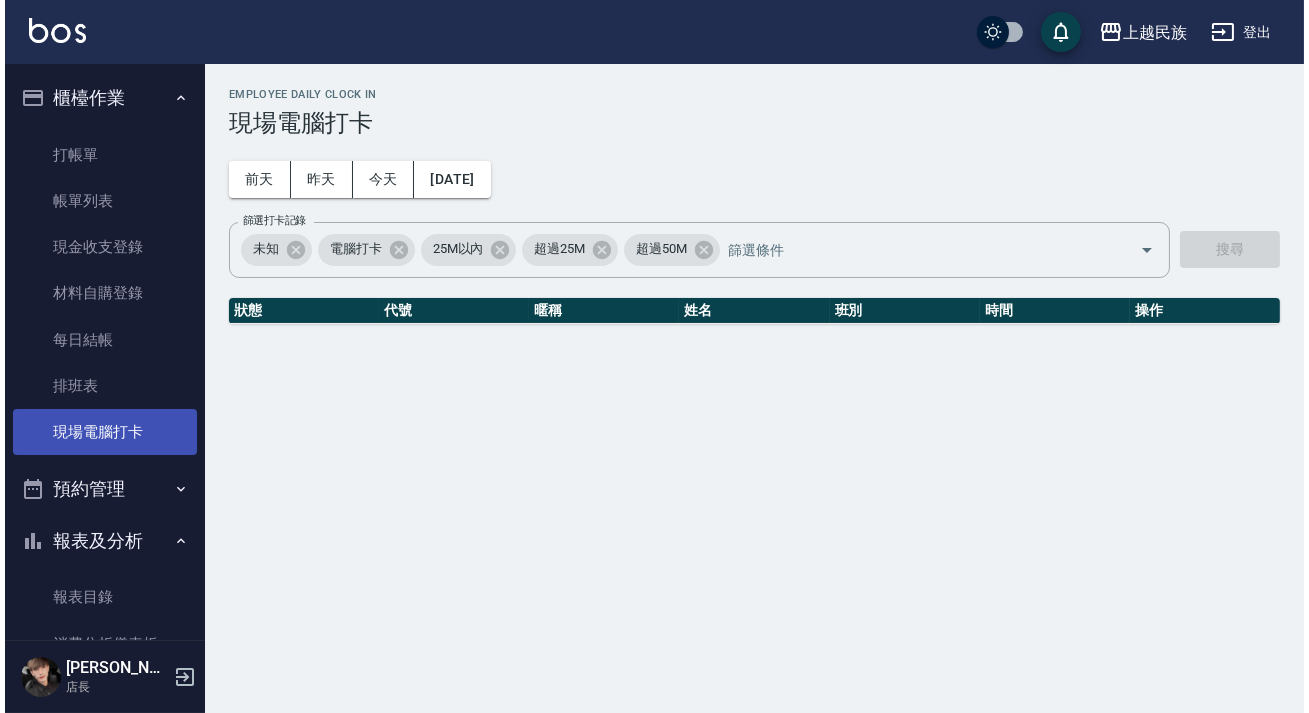 scroll, scrollTop: 0, scrollLeft: 0, axis: both 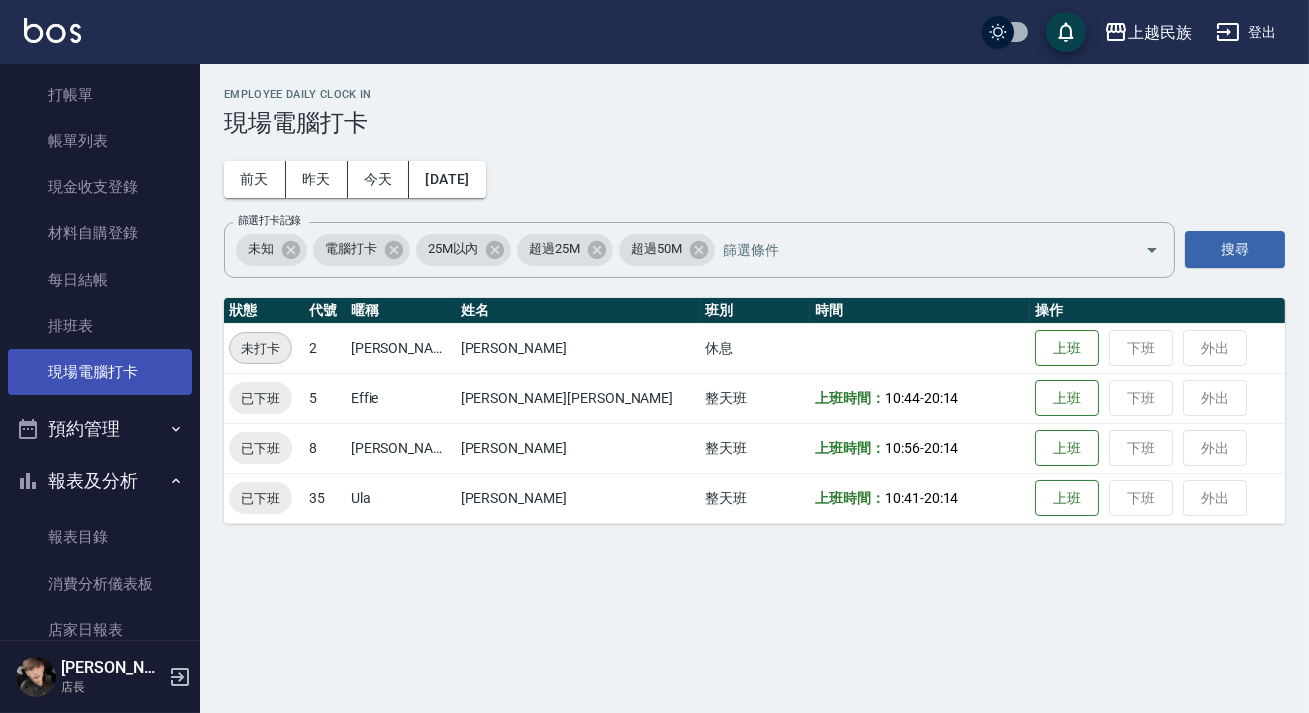 click on "現場電腦打卡" at bounding box center [100, 372] 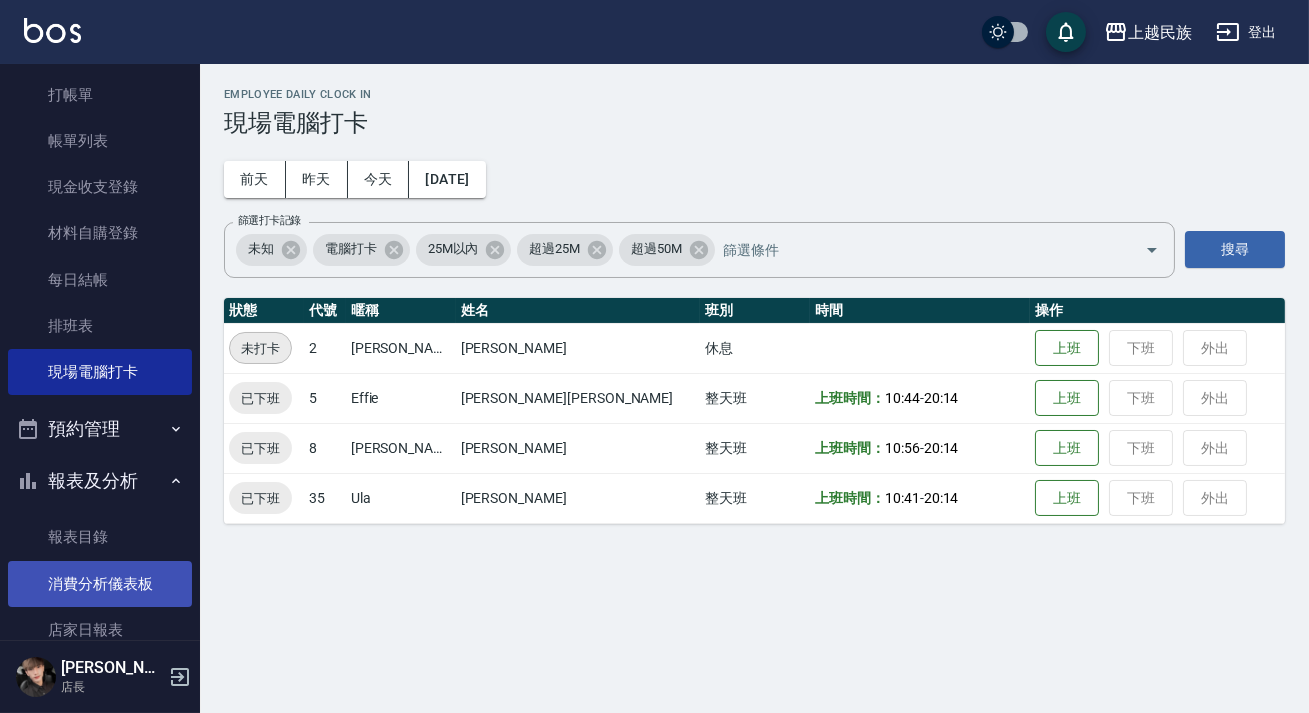 scroll, scrollTop: 423, scrollLeft: 0, axis: vertical 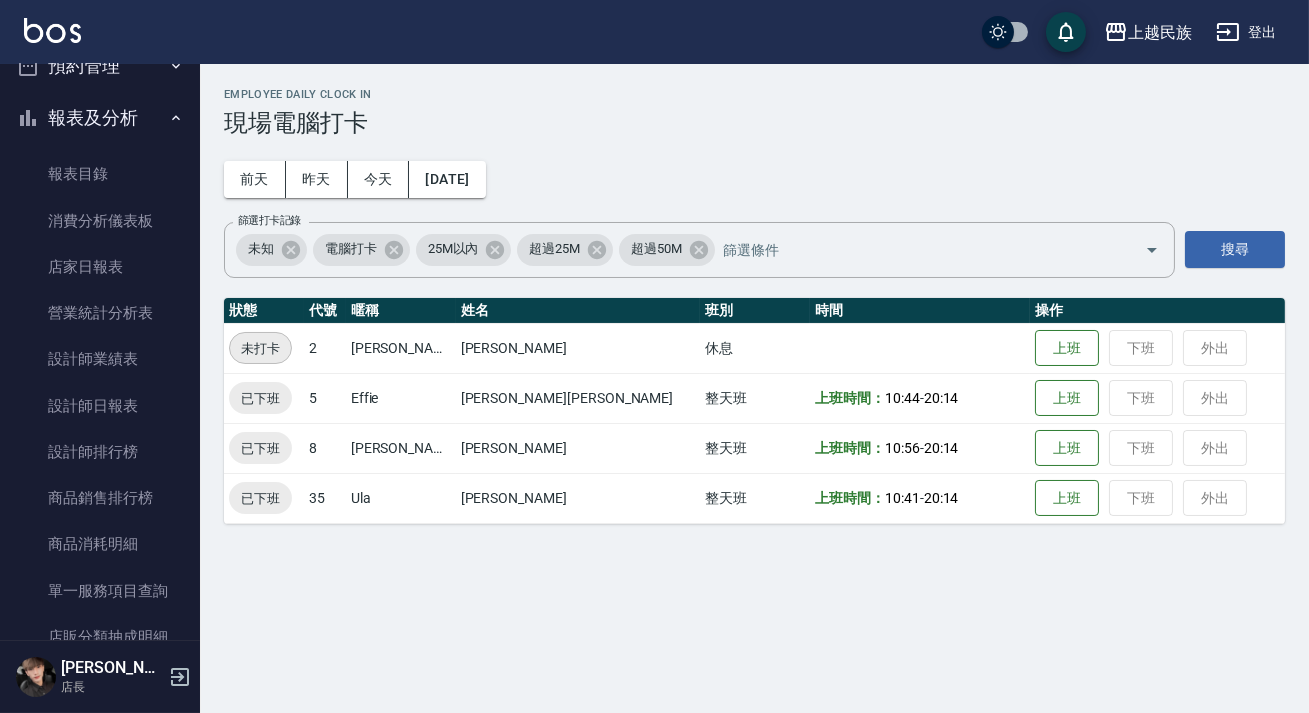 click on "報表及分析" at bounding box center [100, 118] 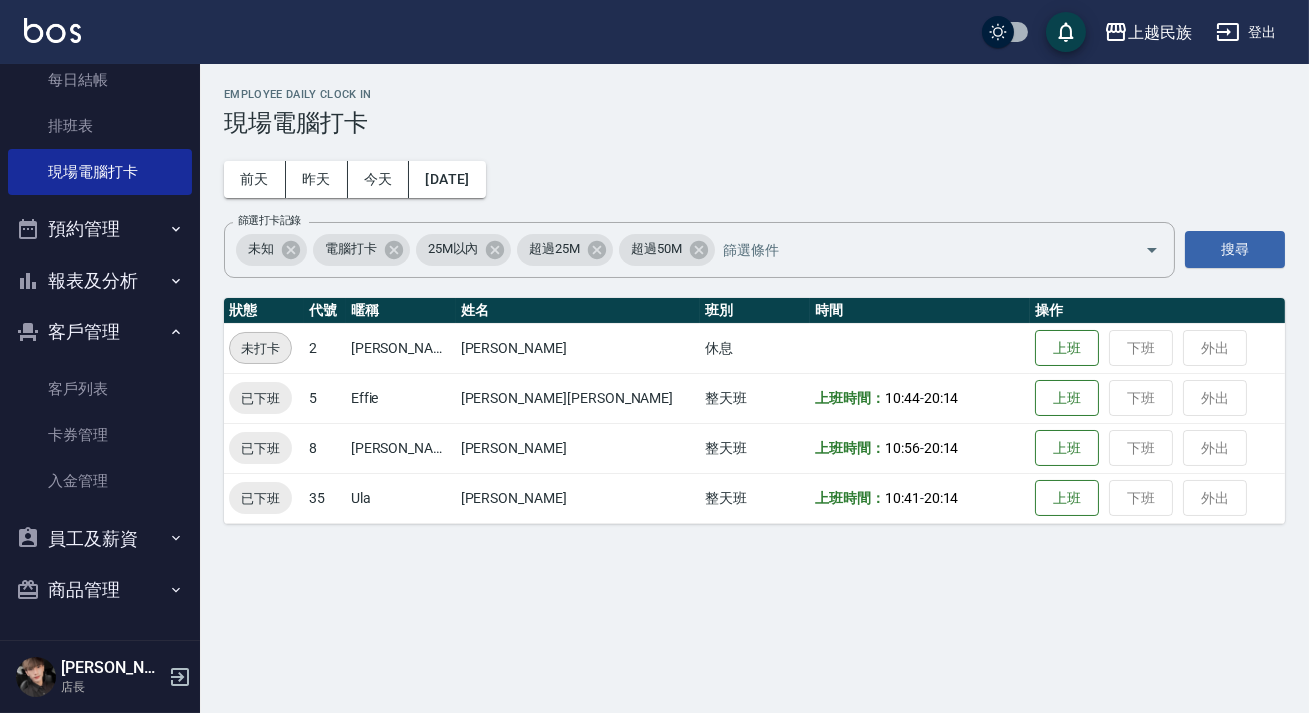scroll, scrollTop: 260, scrollLeft: 0, axis: vertical 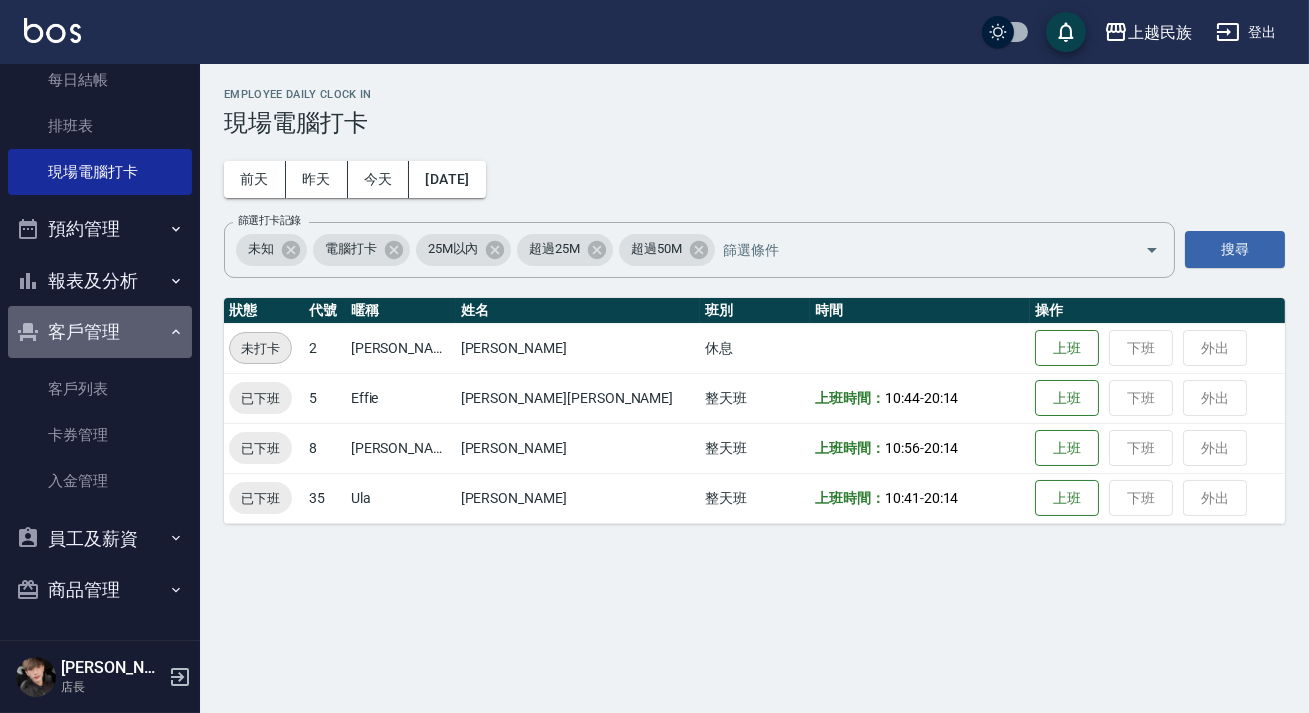 click on "客戶管理" at bounding box center [100, 332] 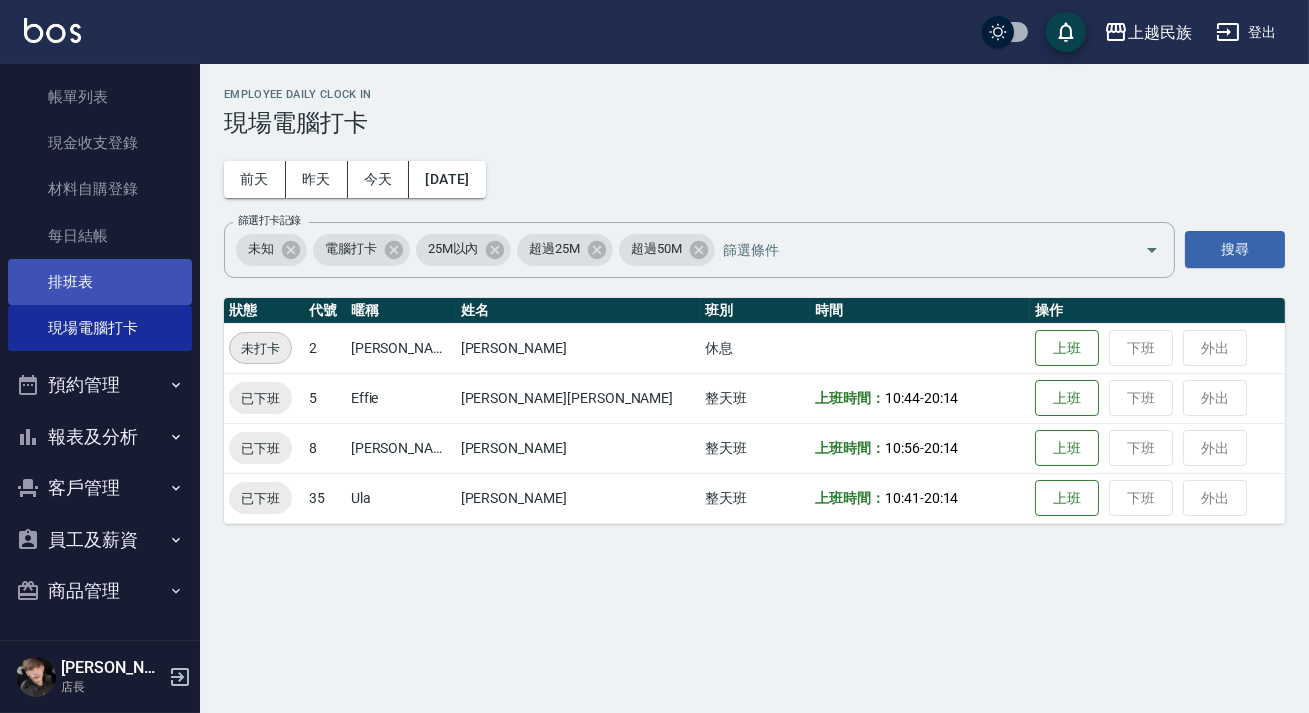 scroll, scrollTop: 0, scrollLeft: 0, axis: both 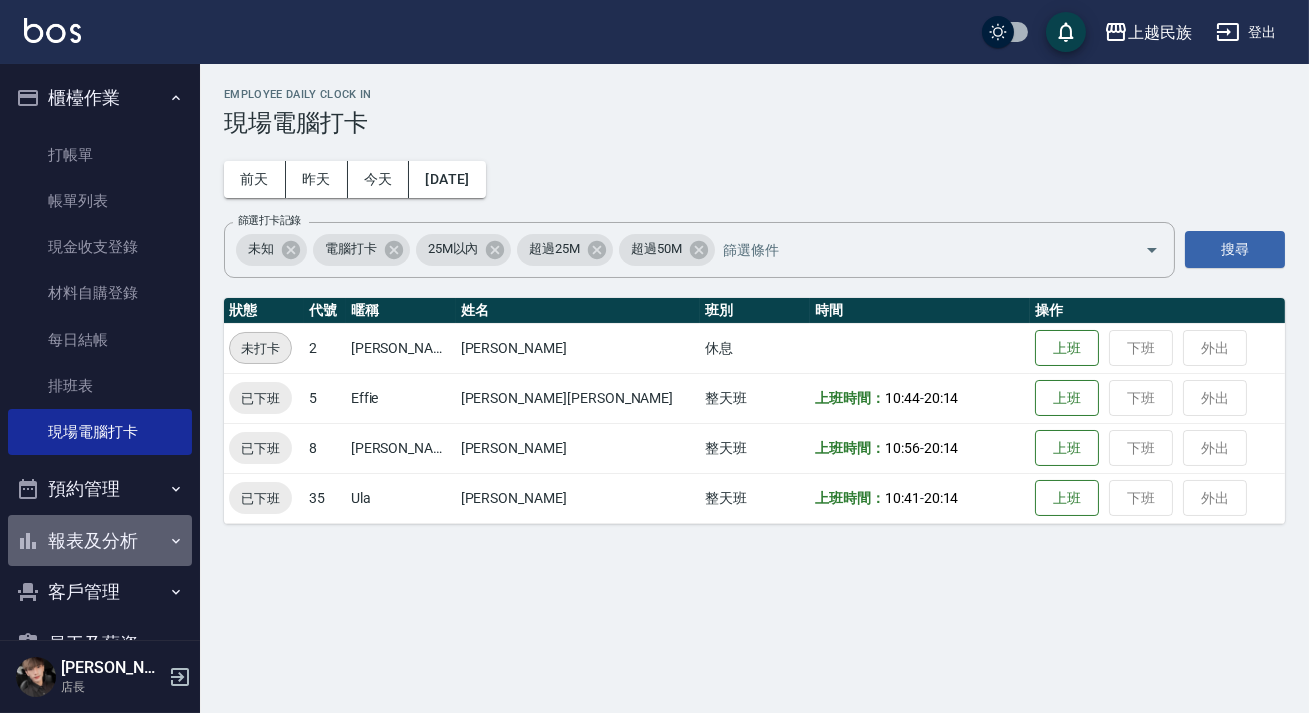 click on "報表及分析" at bounding box center [100, 541] 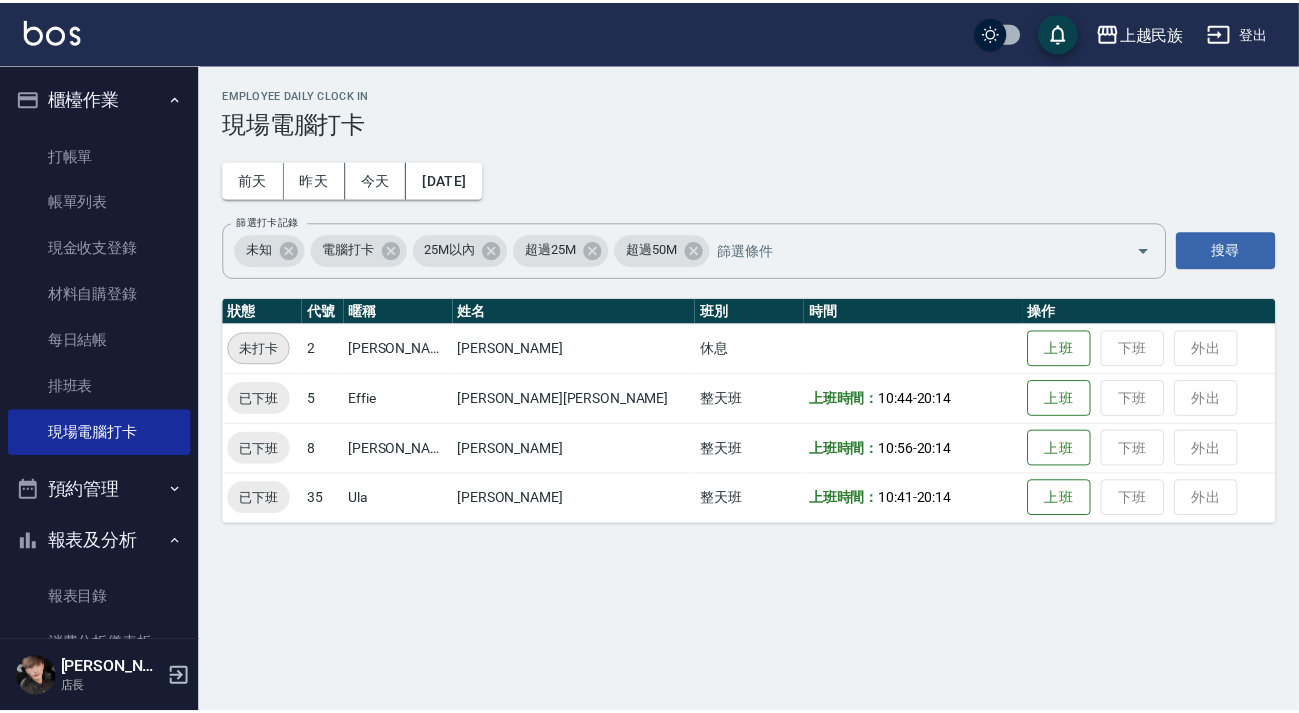 scroll, scrollTop: 181, scrollLeft: 0, axis: vertical 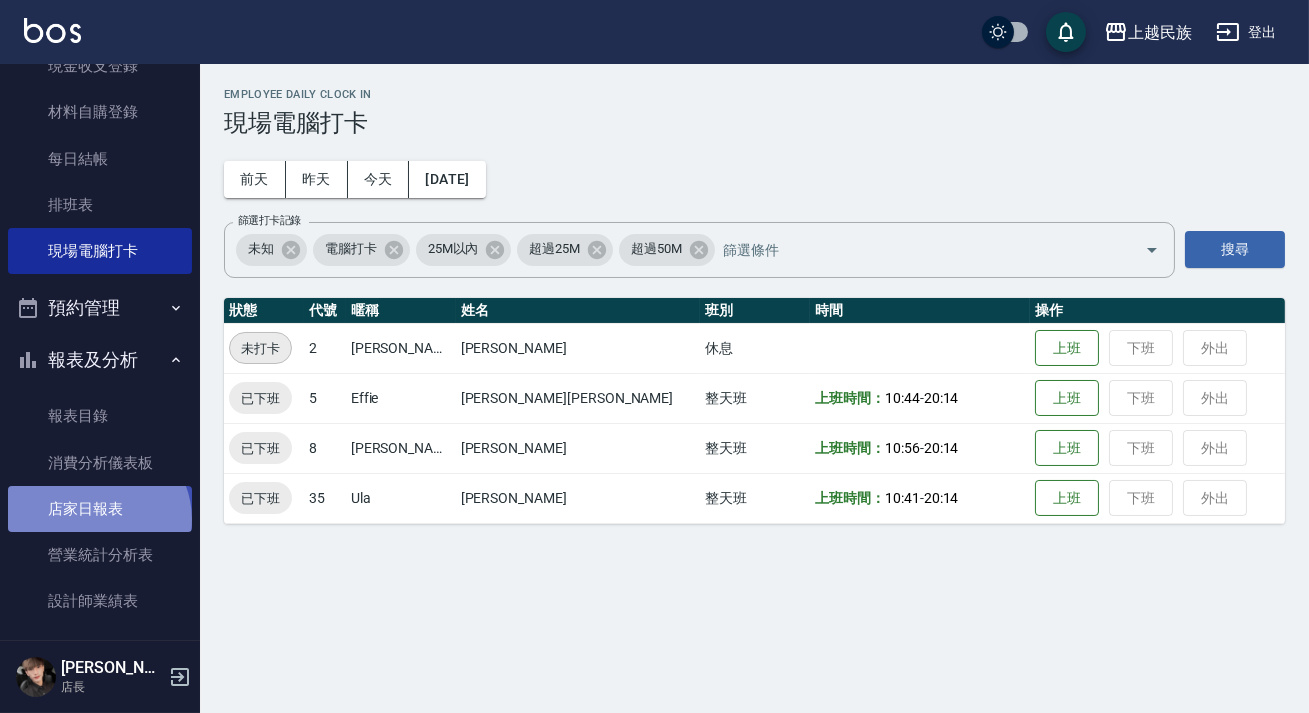 click on "店家日報表" at bounding box center (100, 509) 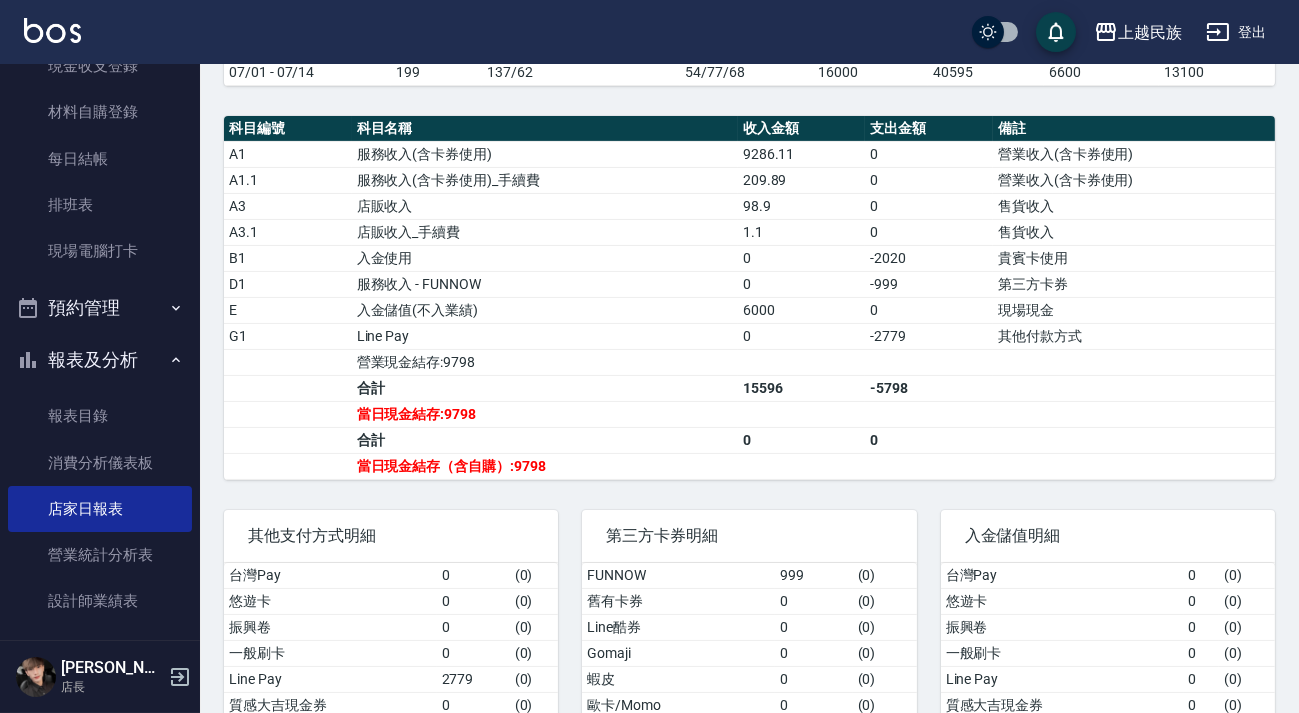 scroll, scrollTop: 334, scrollLeft: 0, axis: vertical 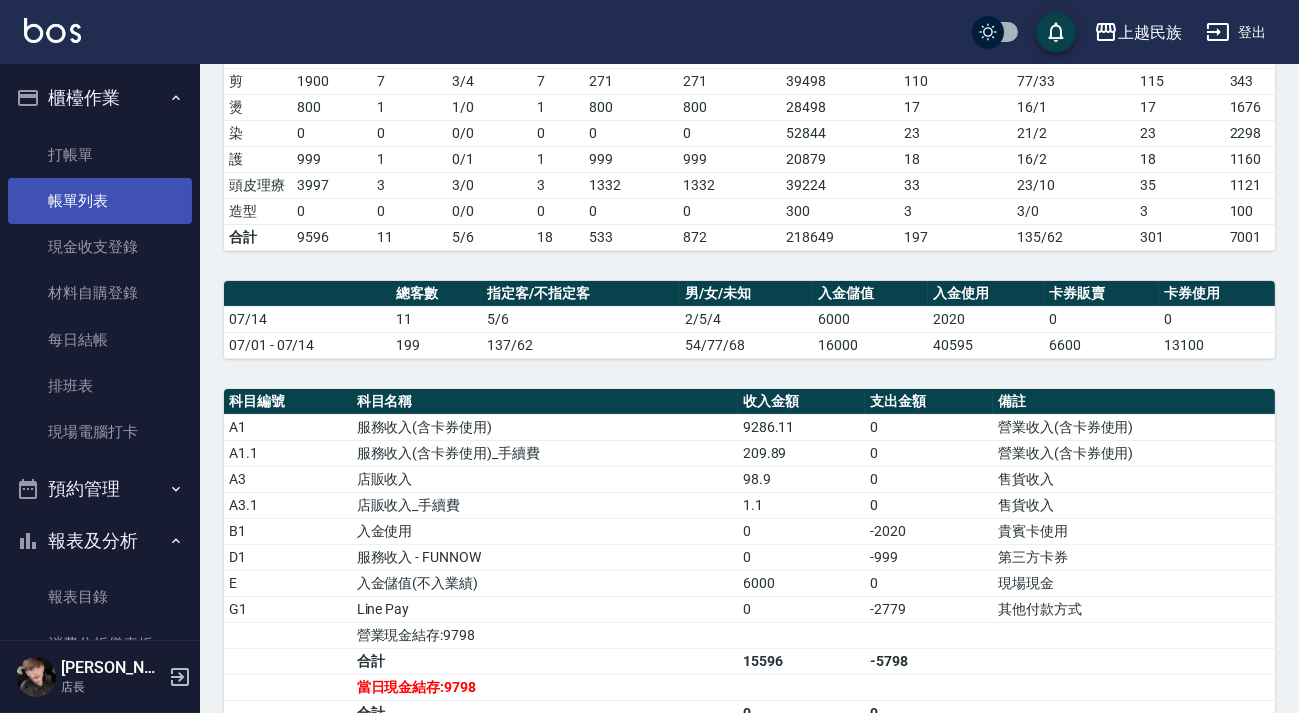 click on "帳單列表" at bounding box center [100, 201] 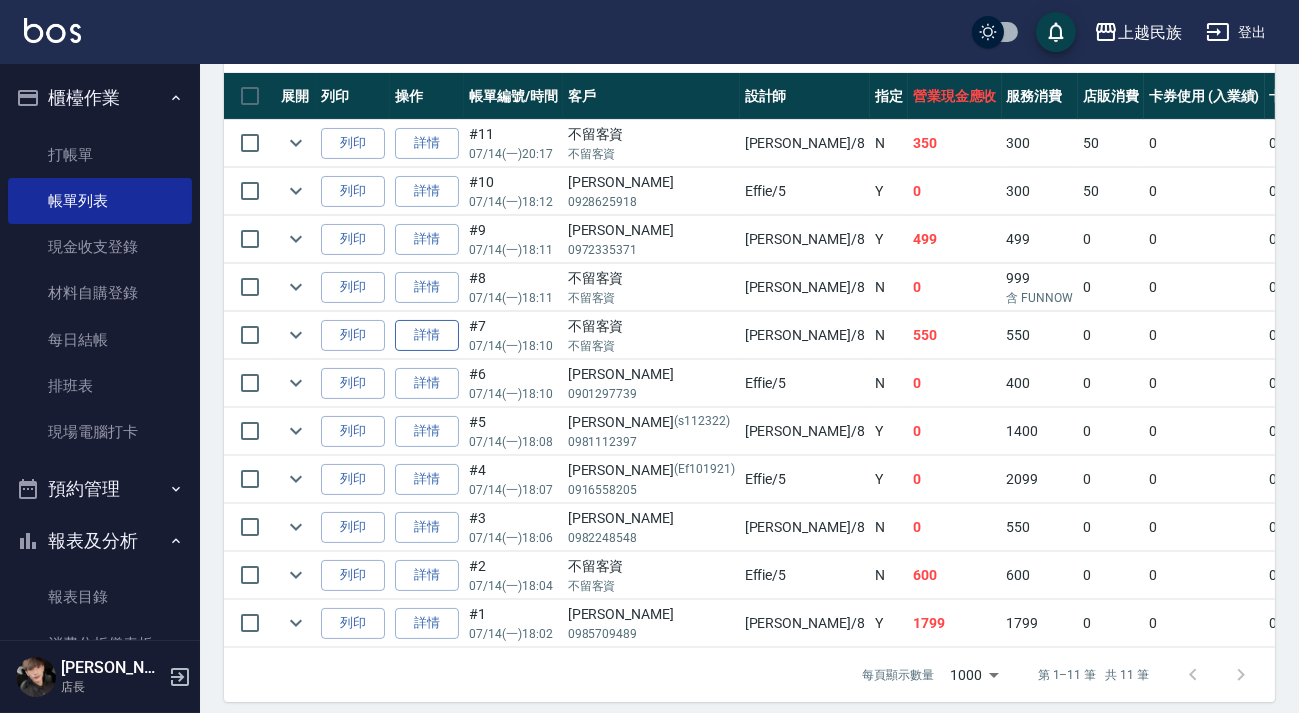 scroll, scrollTop: 570, scrollLeft: 0, axis: vertical 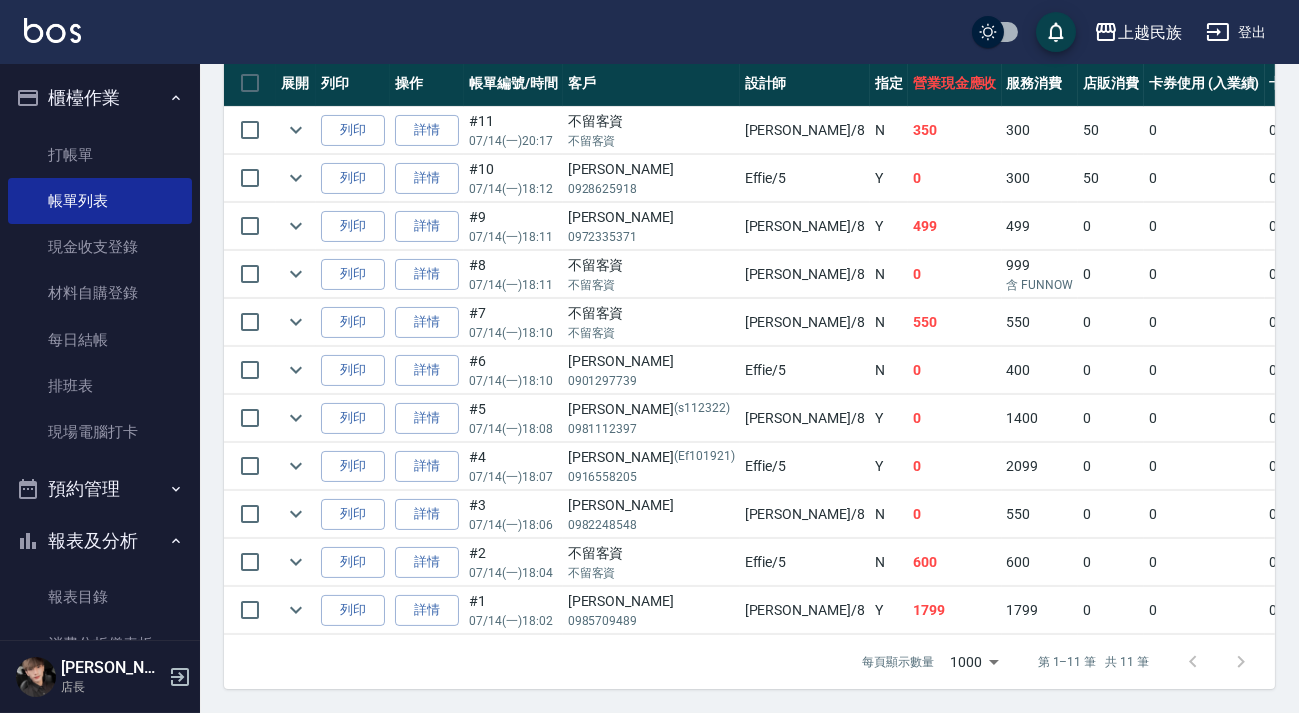 click on "每頁顯示數量 1000 1000 第 1–11 筆   共 11 筆" at bounding box center (1052, 662) 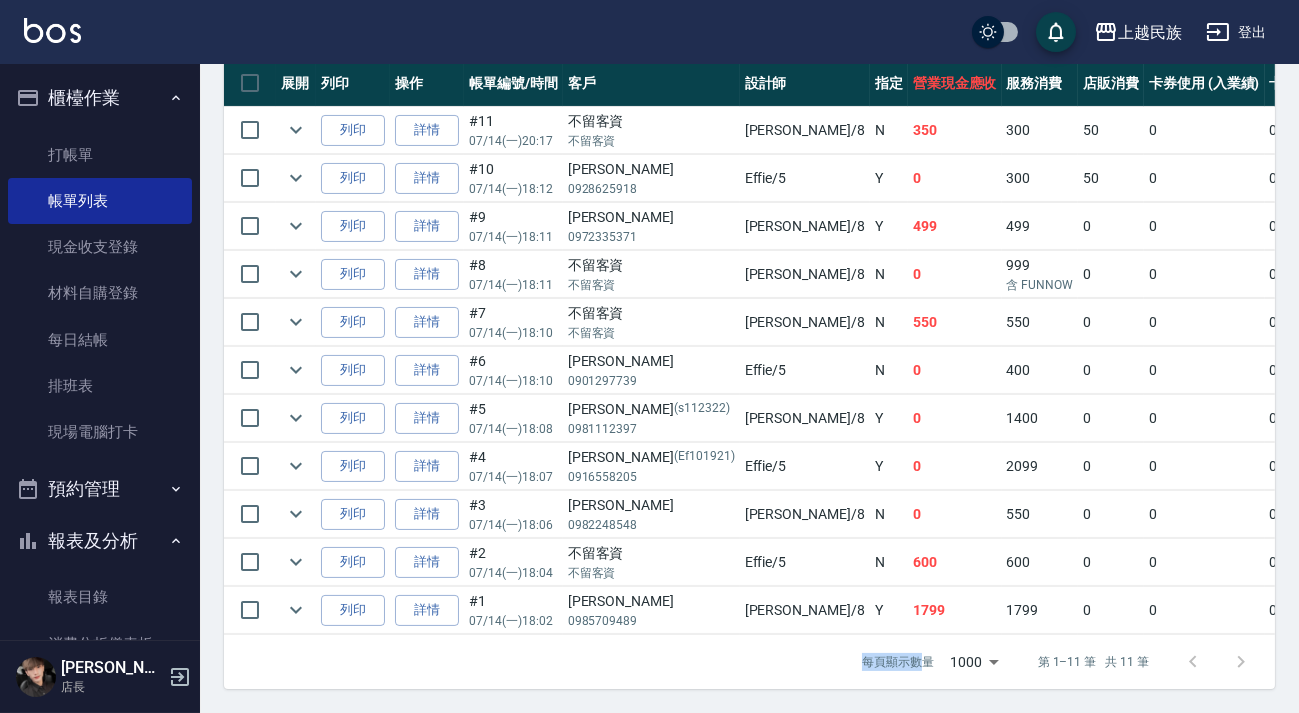 drag, startPoint x: 861, startPoint y: 635, endPoint x: 929, endPoint y: 637, distance: 68.0294 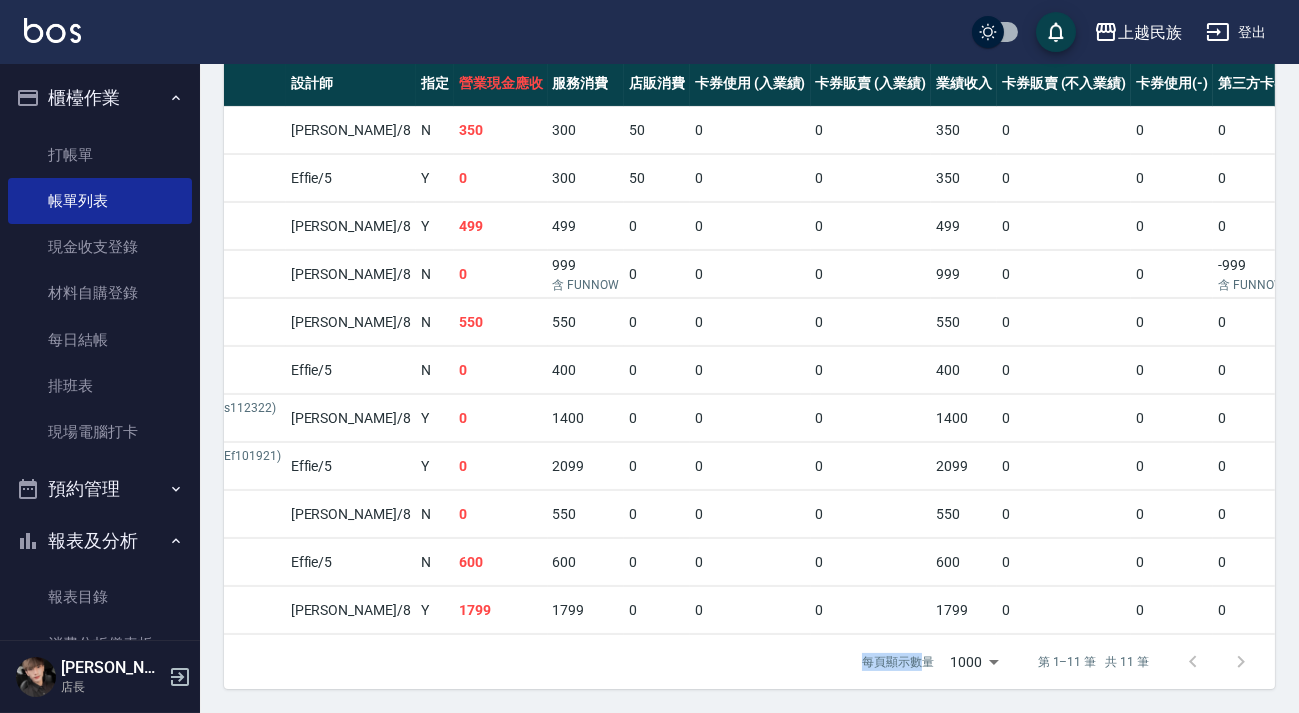 scroll, scrollTop: 0, scrollLeft: 0, axis: both 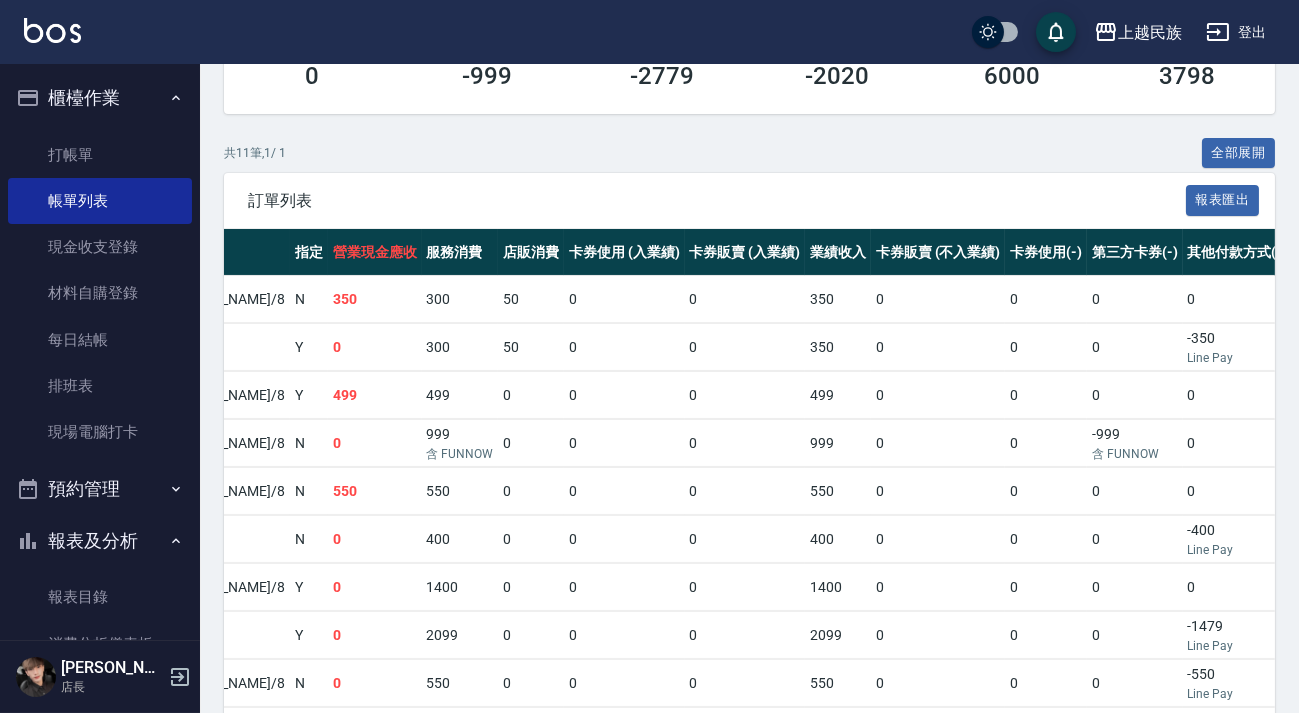 drag, startPoint x: 1021, startPoint y: 390, endPoint x: 933, endPoint y: 348, distance: 97.50897 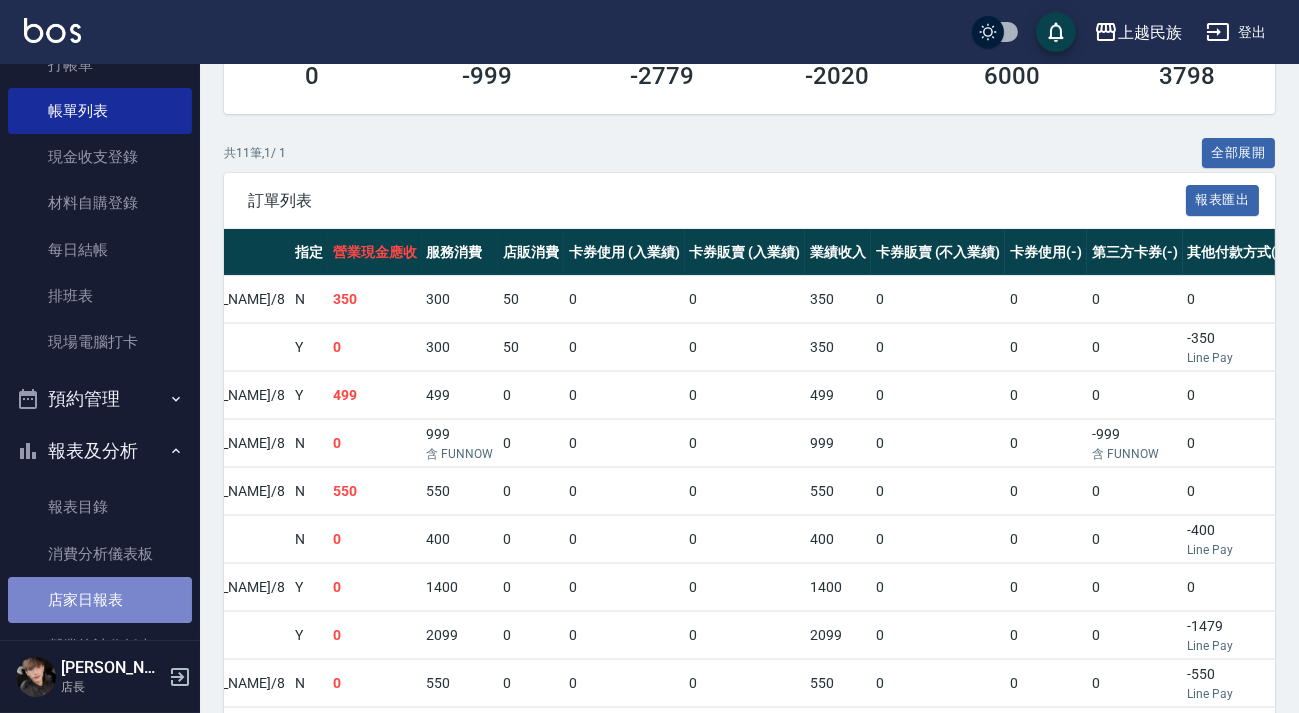 click on "店家日報表" at bounding box center (100, 600) 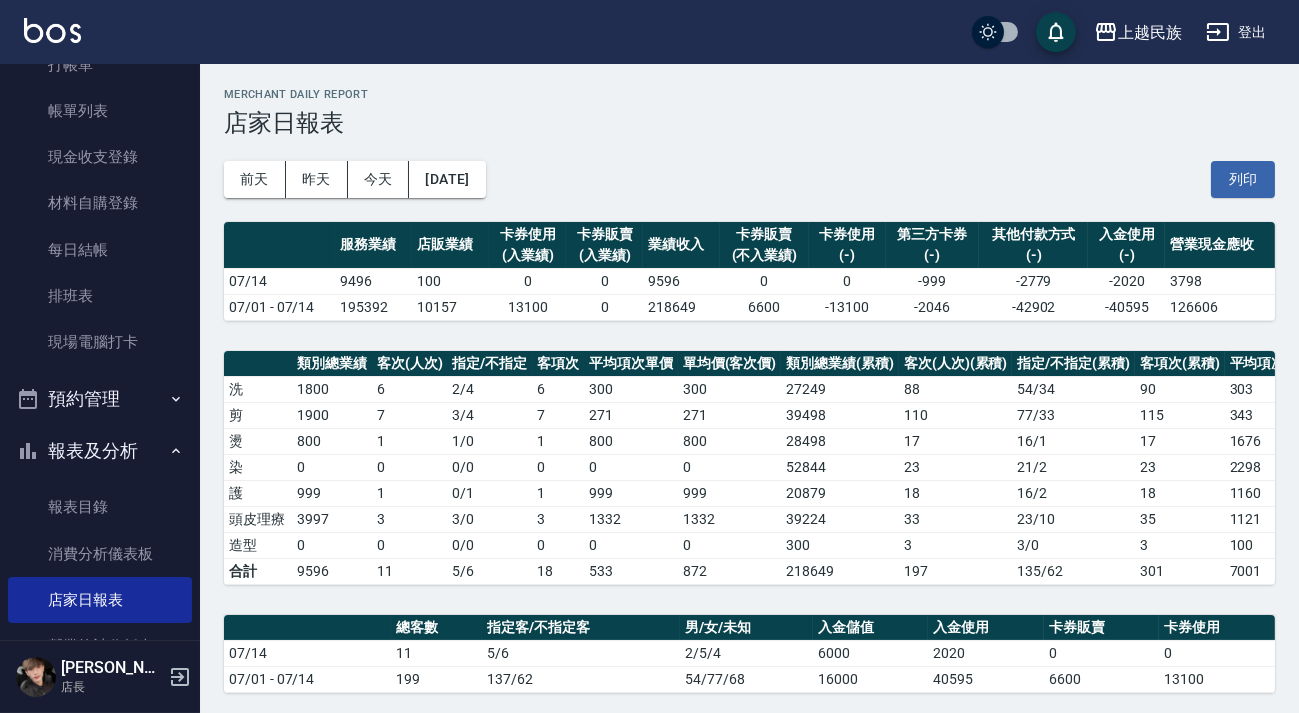 scroll, scrollTop: 181, scrollLeft: 0, axis: vertical 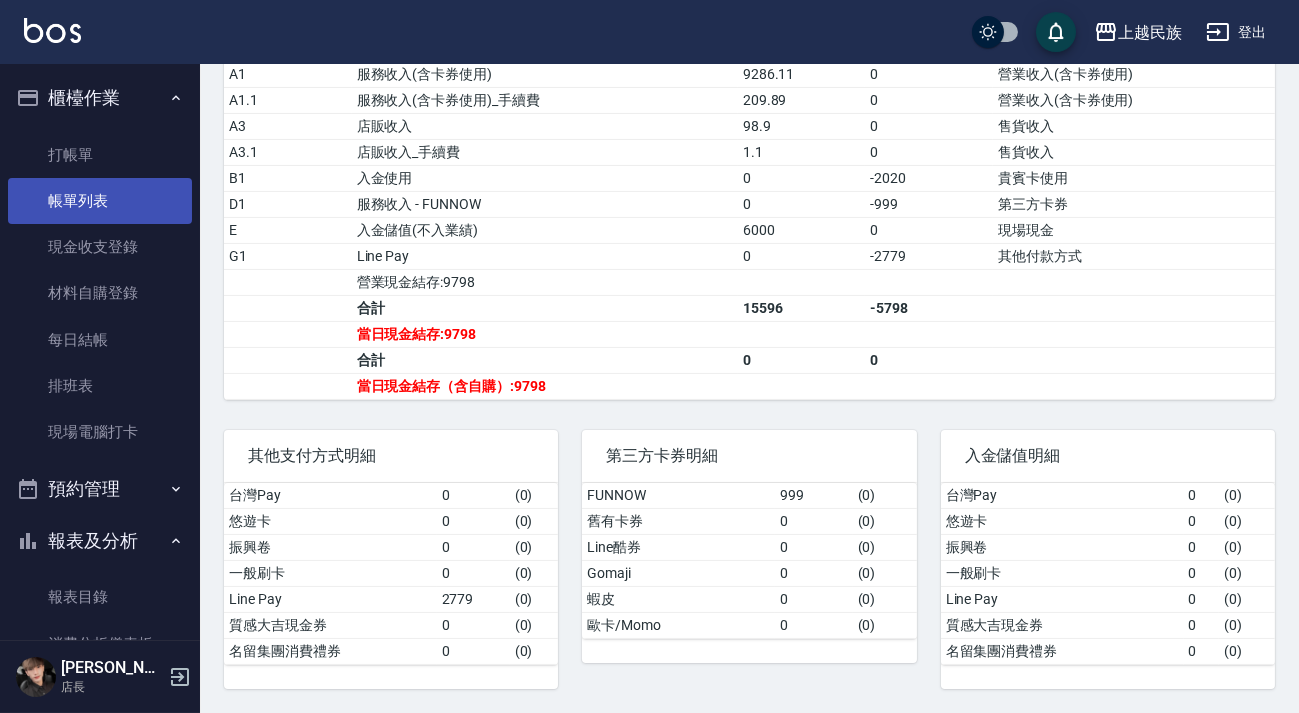 click on "帳單列表" at bounding box center (100, 201) 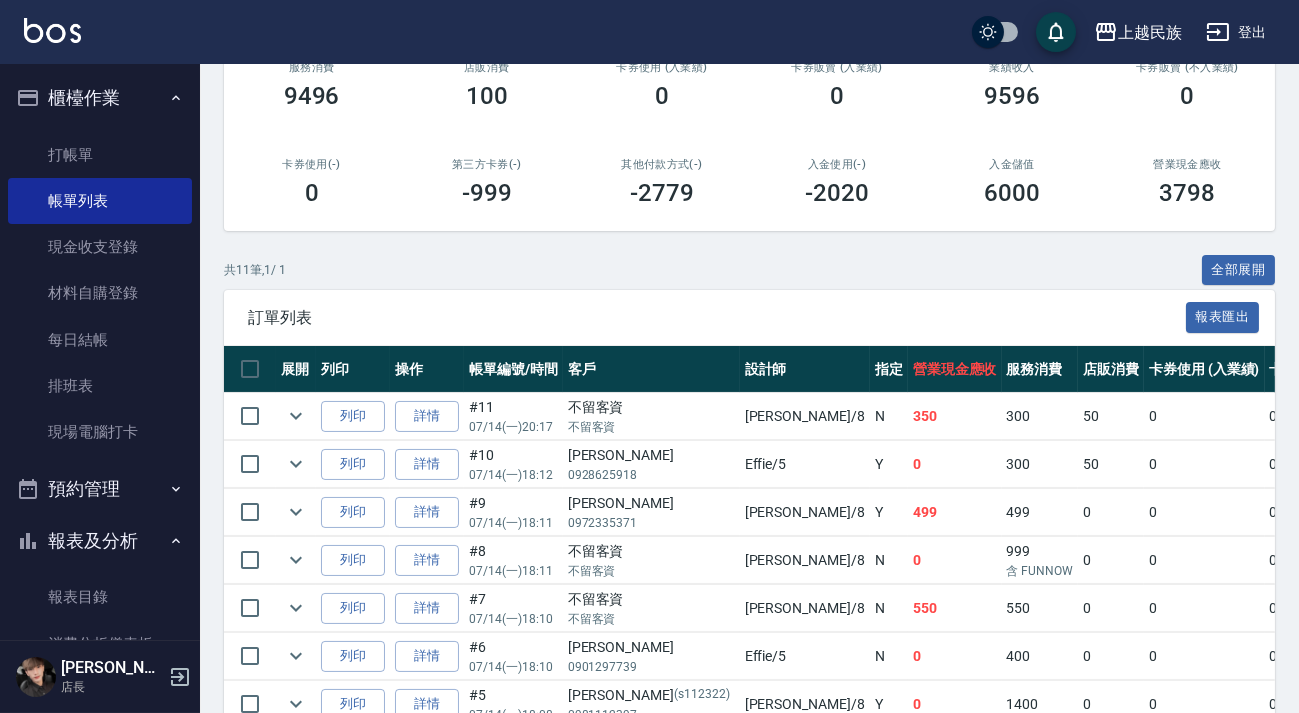scroll, scrollTop: 570, scrollLeft: 0, axis: vertical 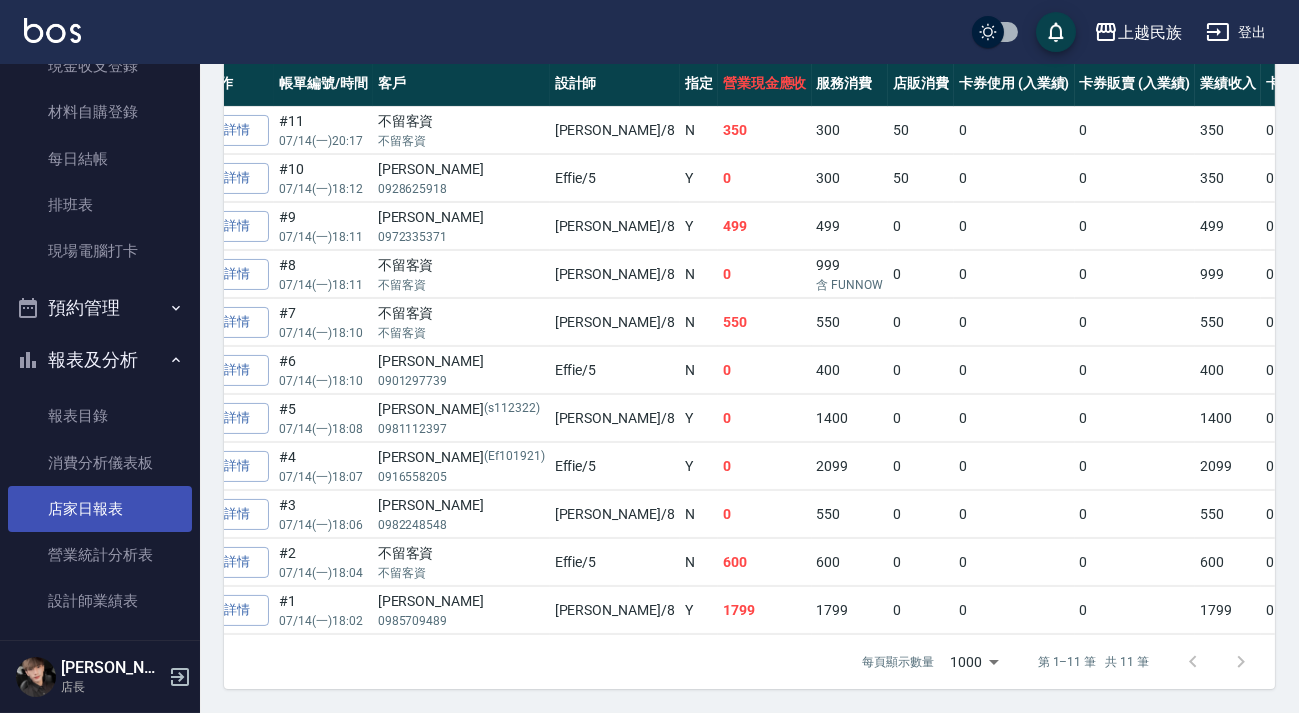 click on "店家日報表" at bounding box center (100, 509) 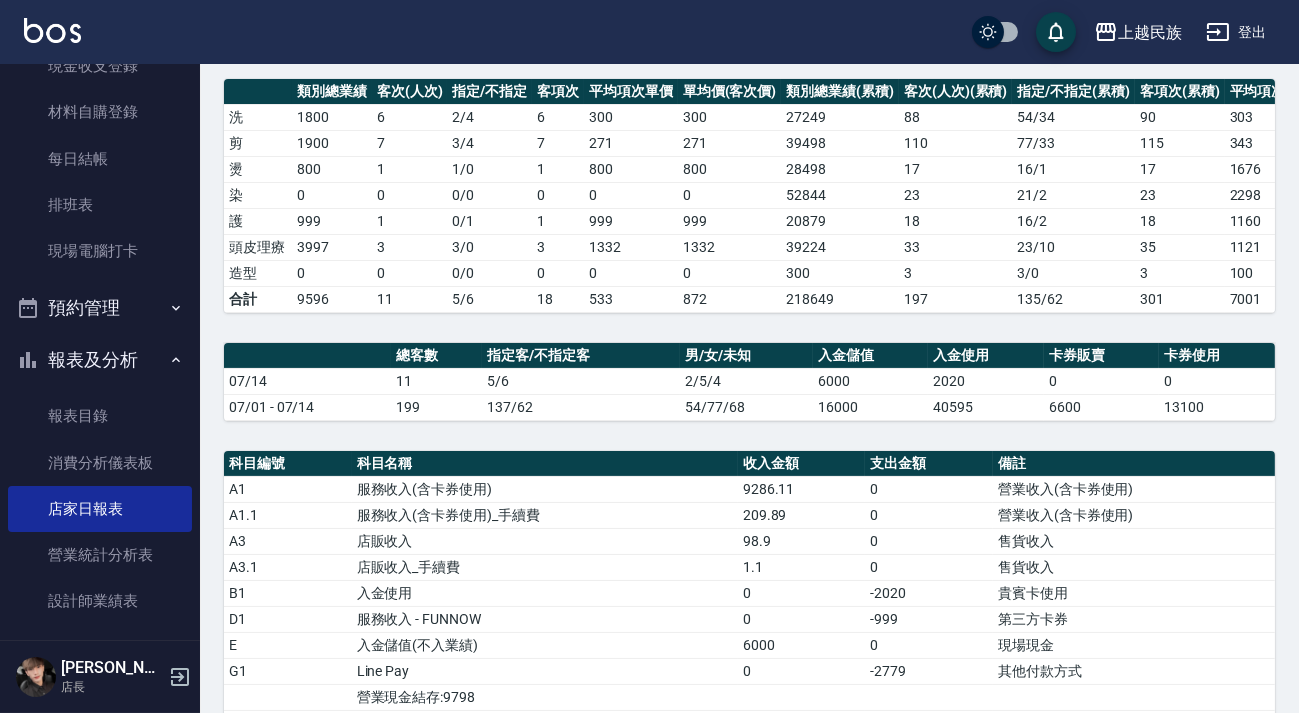 scroll, scrollTop: 454, scrollLeft: 0, axis: vertical 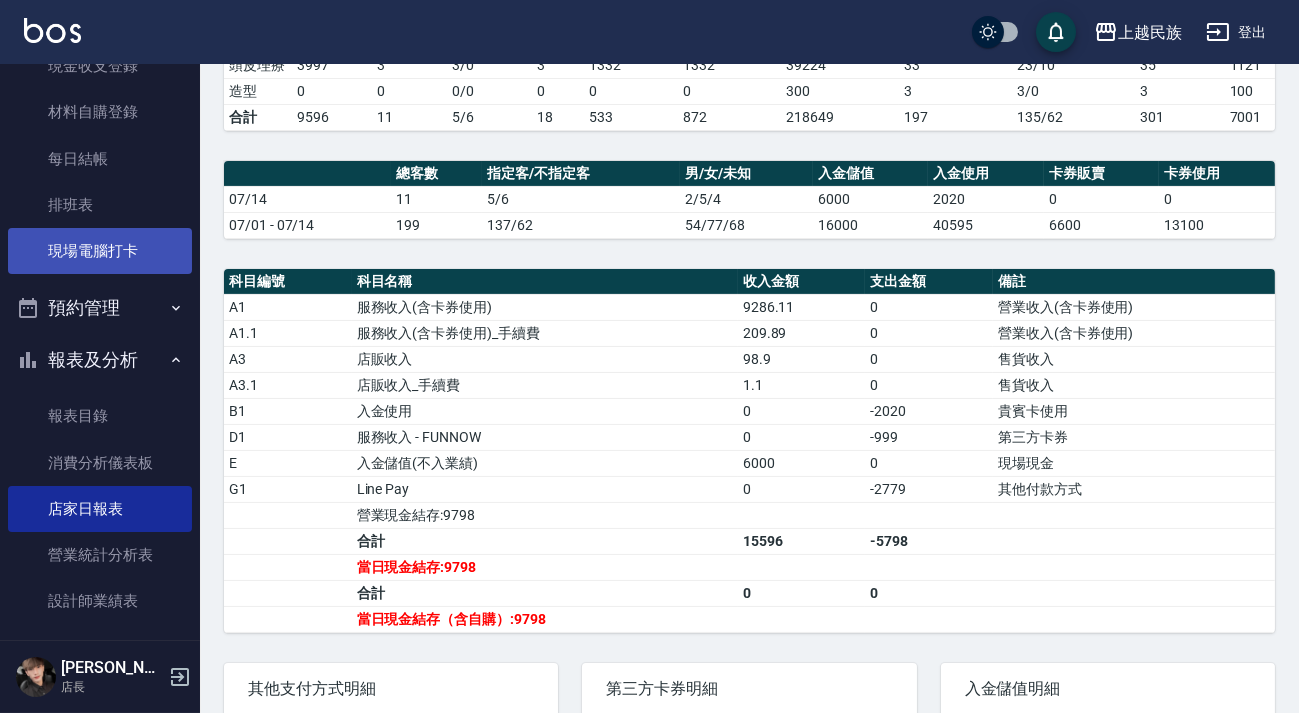 click on "現場電腦打卡" at bounding box center [100, 251] 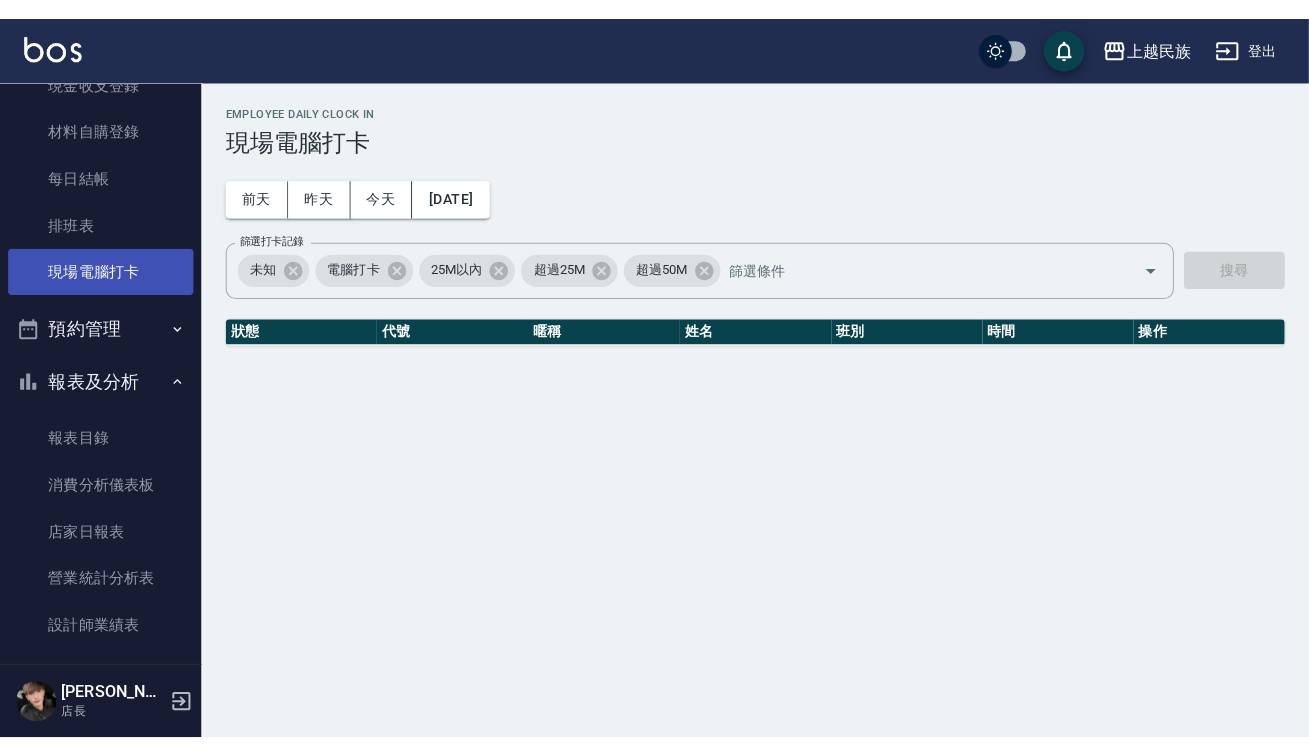 scroll, scrollTop: 0, scrollLeft: 0, axis: both 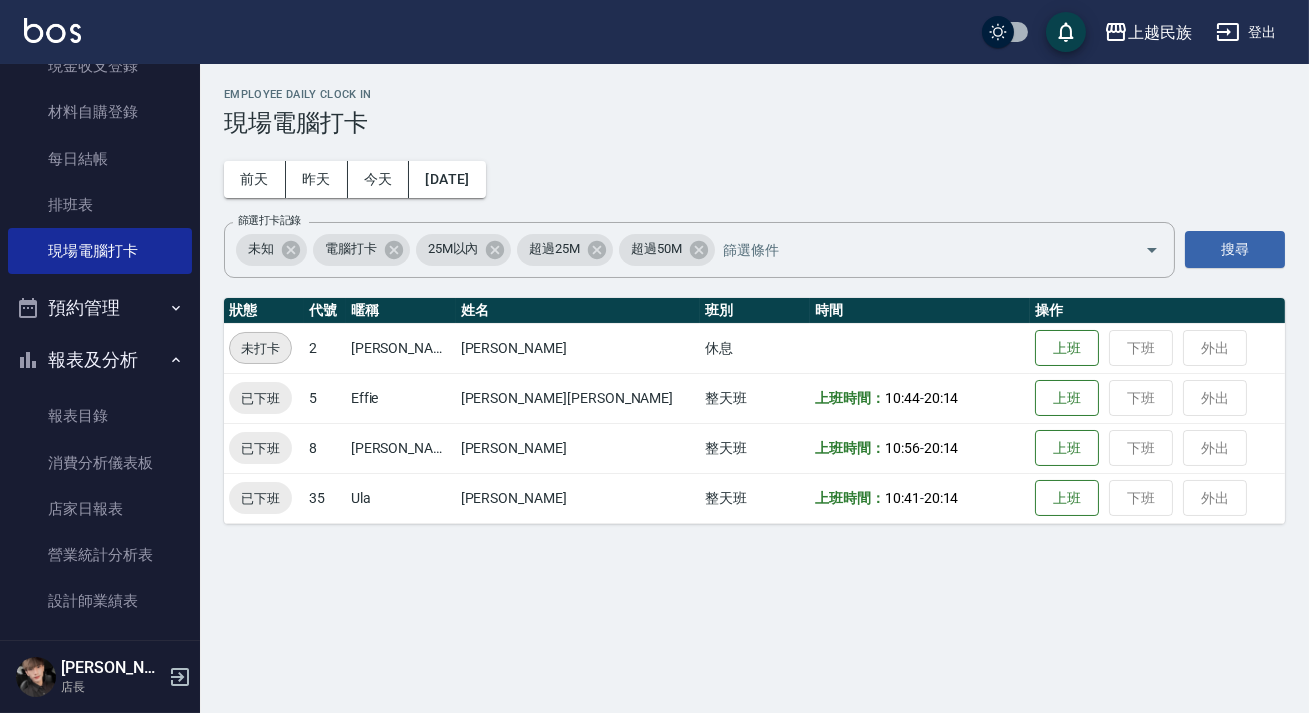click on "登出" at bounding box center (1246, 32) 